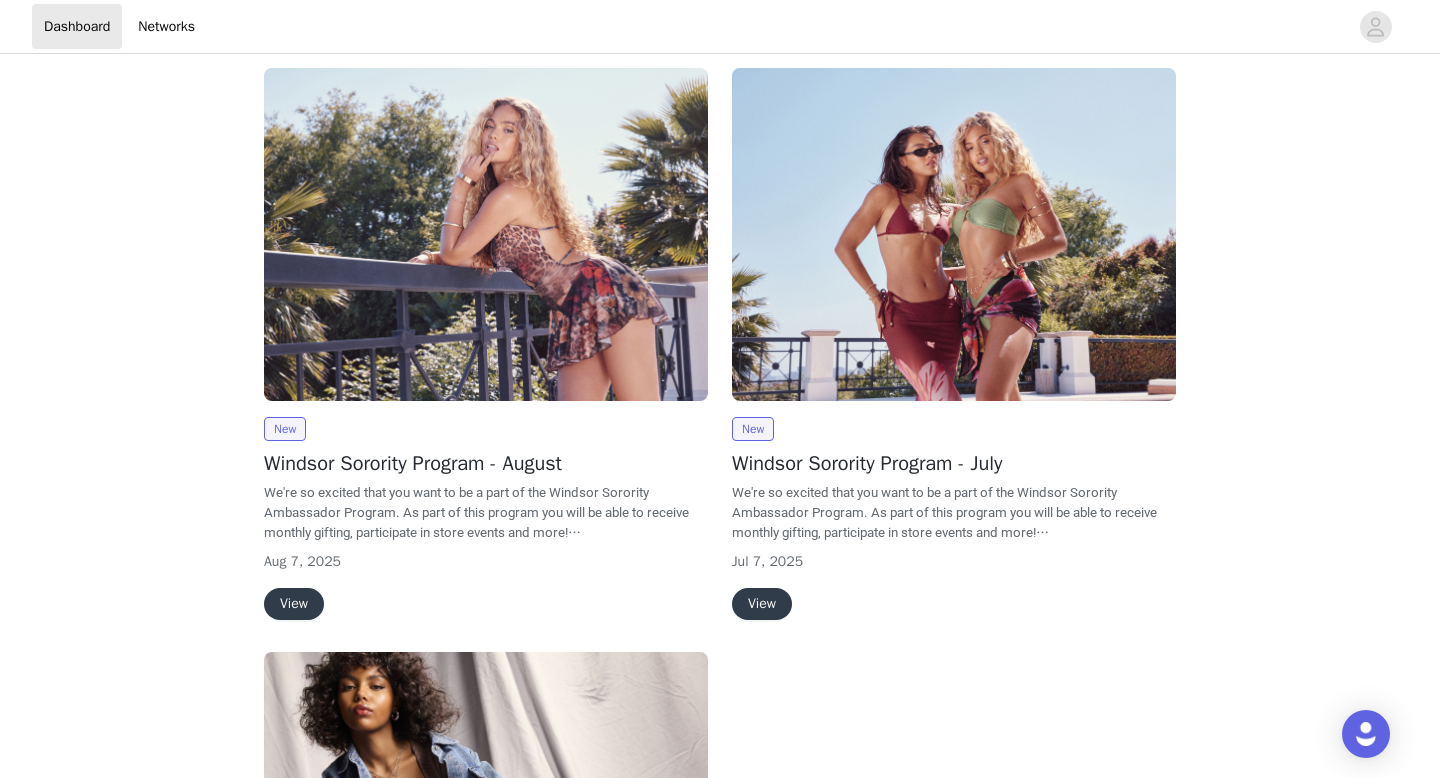 scroll, scrollTop: 15, scrollLeft: 0, axis: vertical 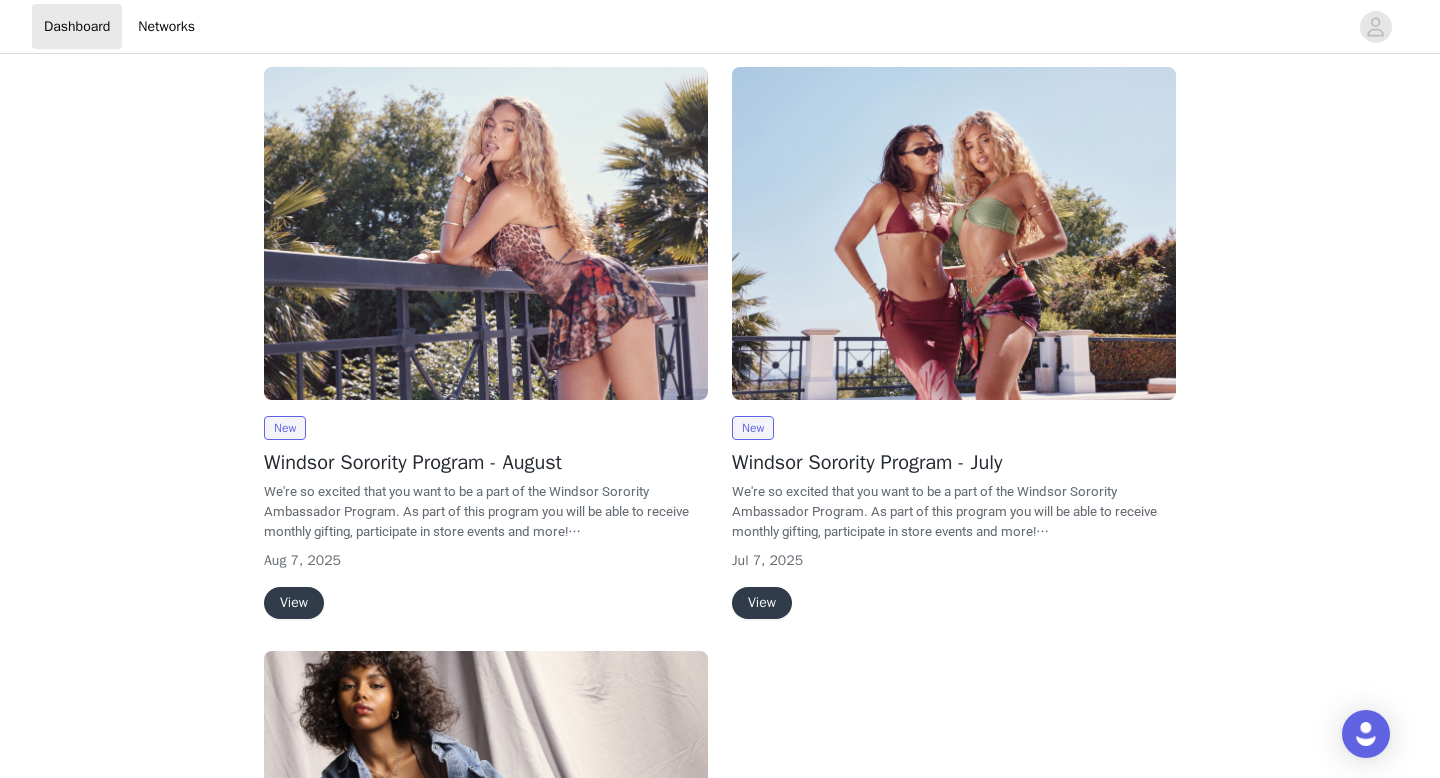 click on "View" at bounding box center [294, 603] 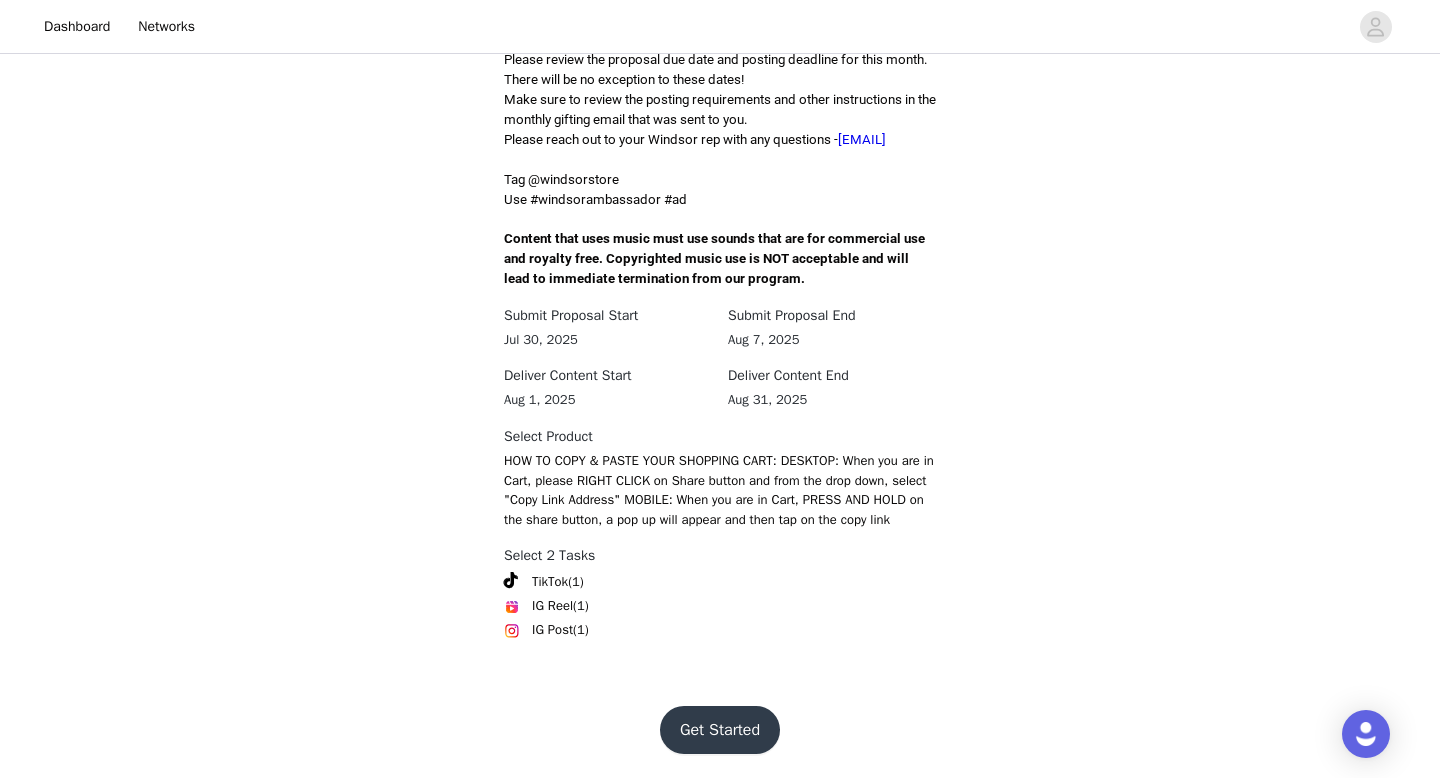 scroll, scrollTop: 602, scrollLeft: 0, axis: vertical 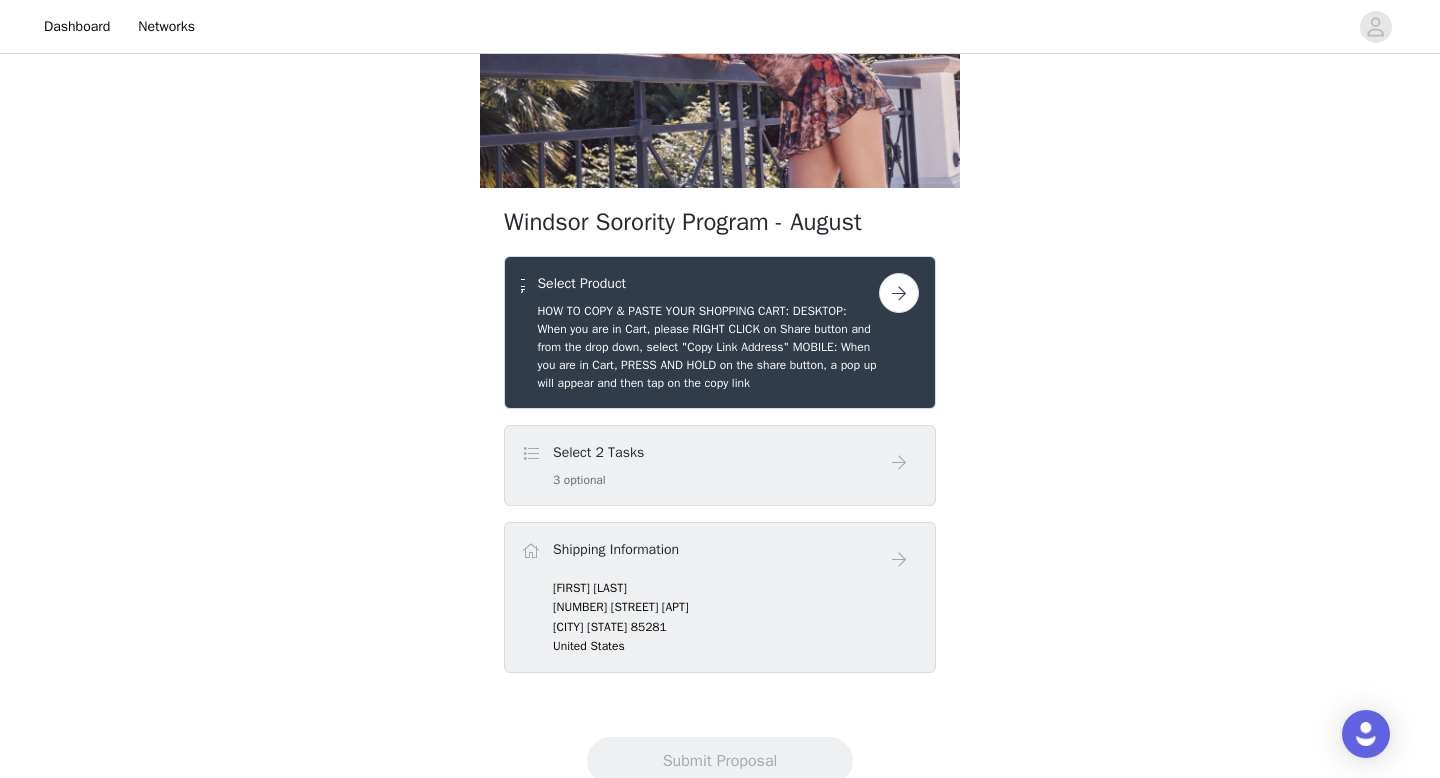click on "Select 2 Tasks   3 optional" at bounding box center [700, 465] 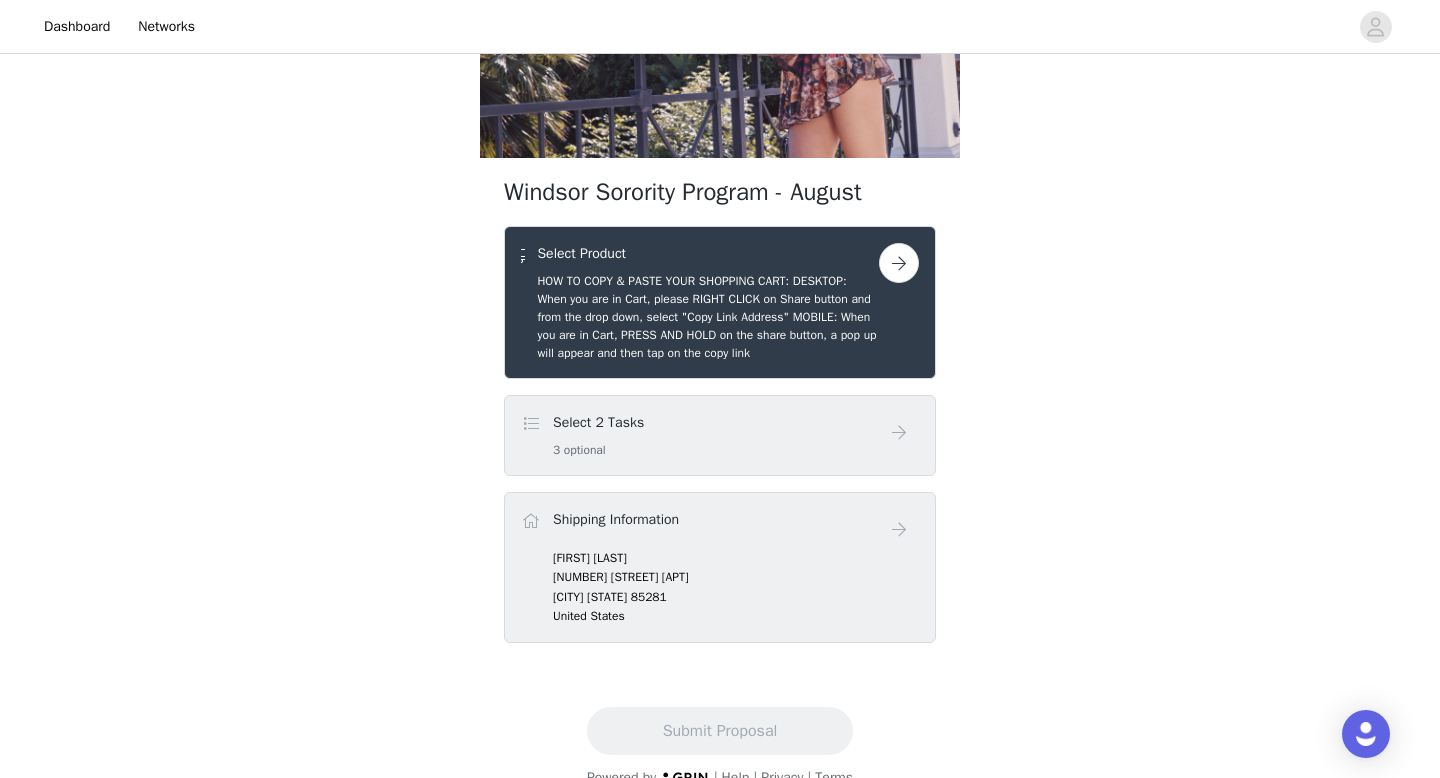 scroll, scrollTop: 230, scrollLeft: 0, axis: vertical 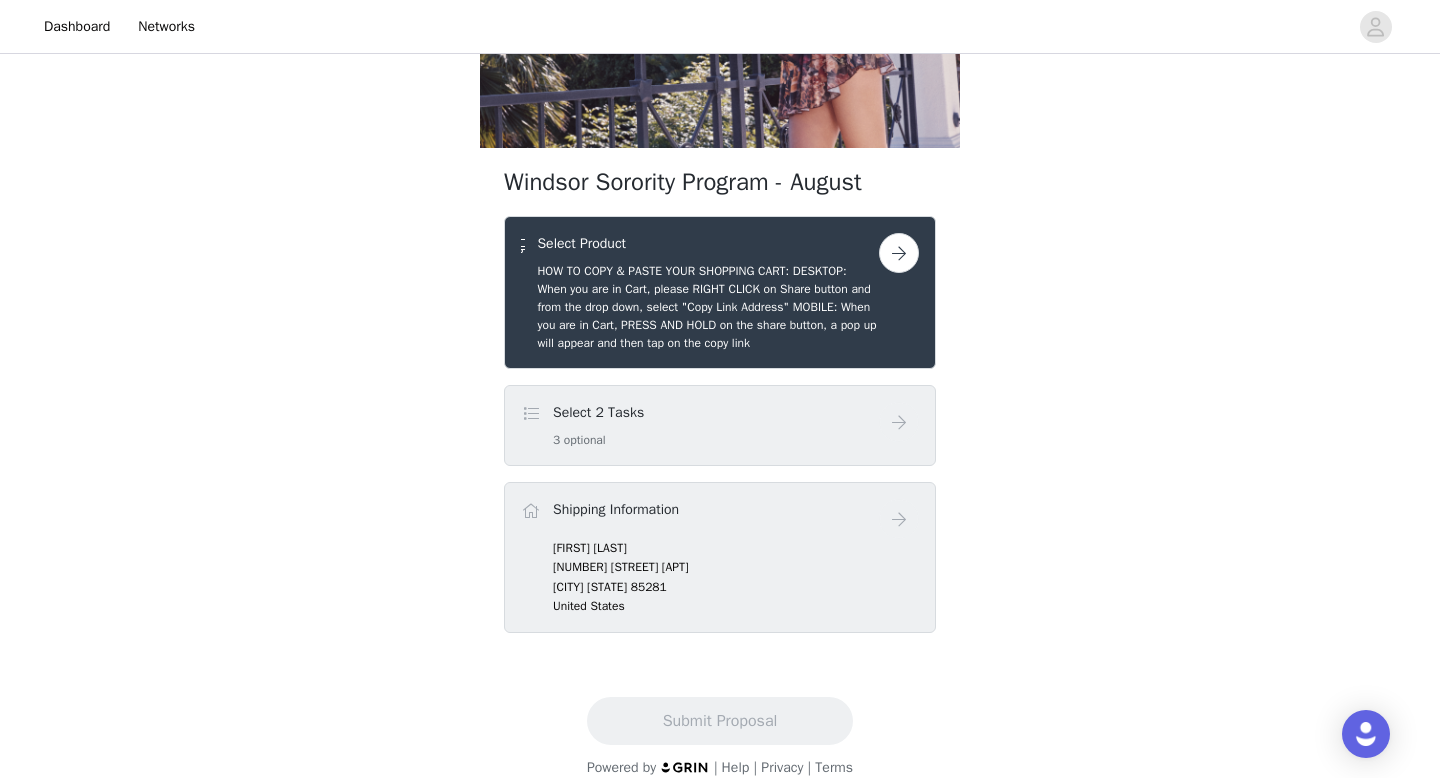 click on "[NUMBER] [STREET] [APT]" at bounding box center [736, 567] 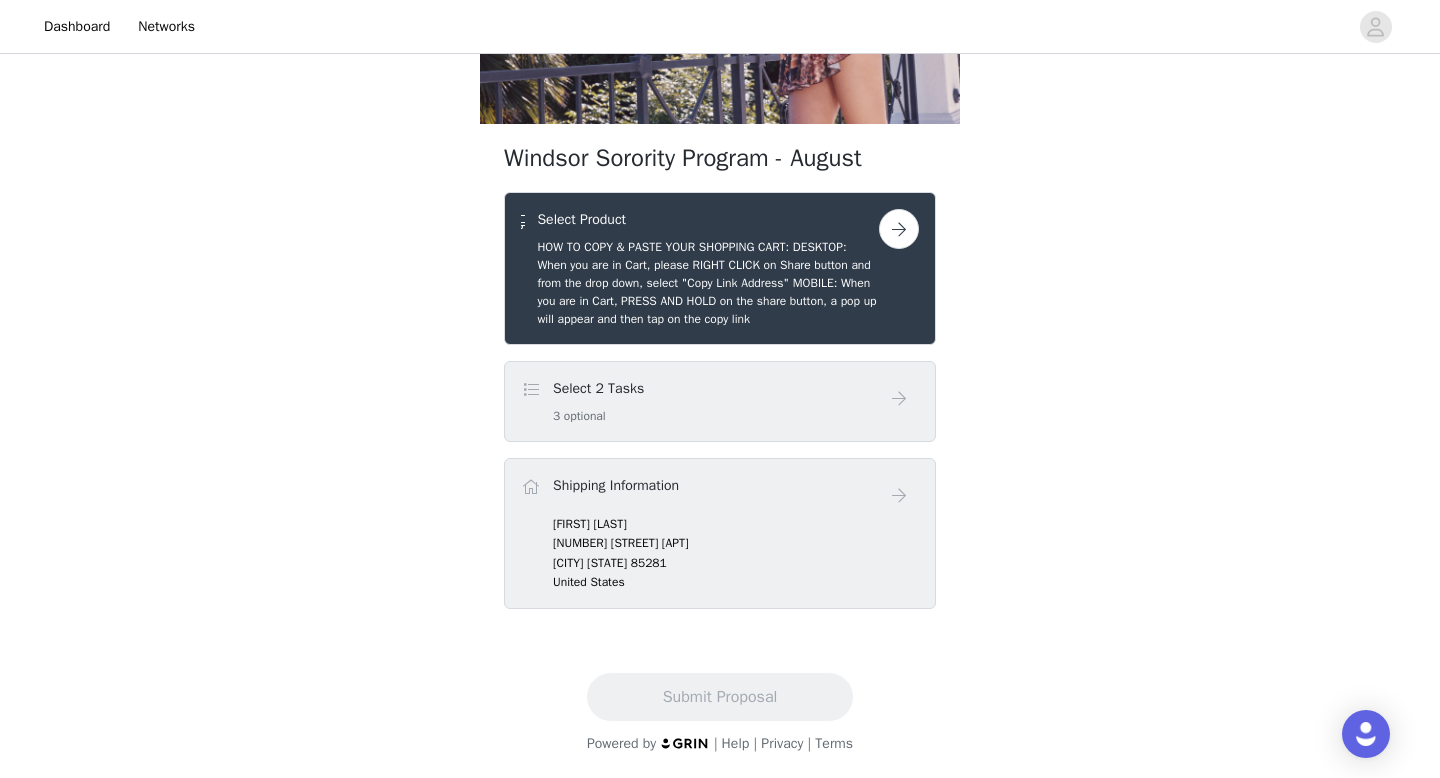 click at bounding box center [899, 229] 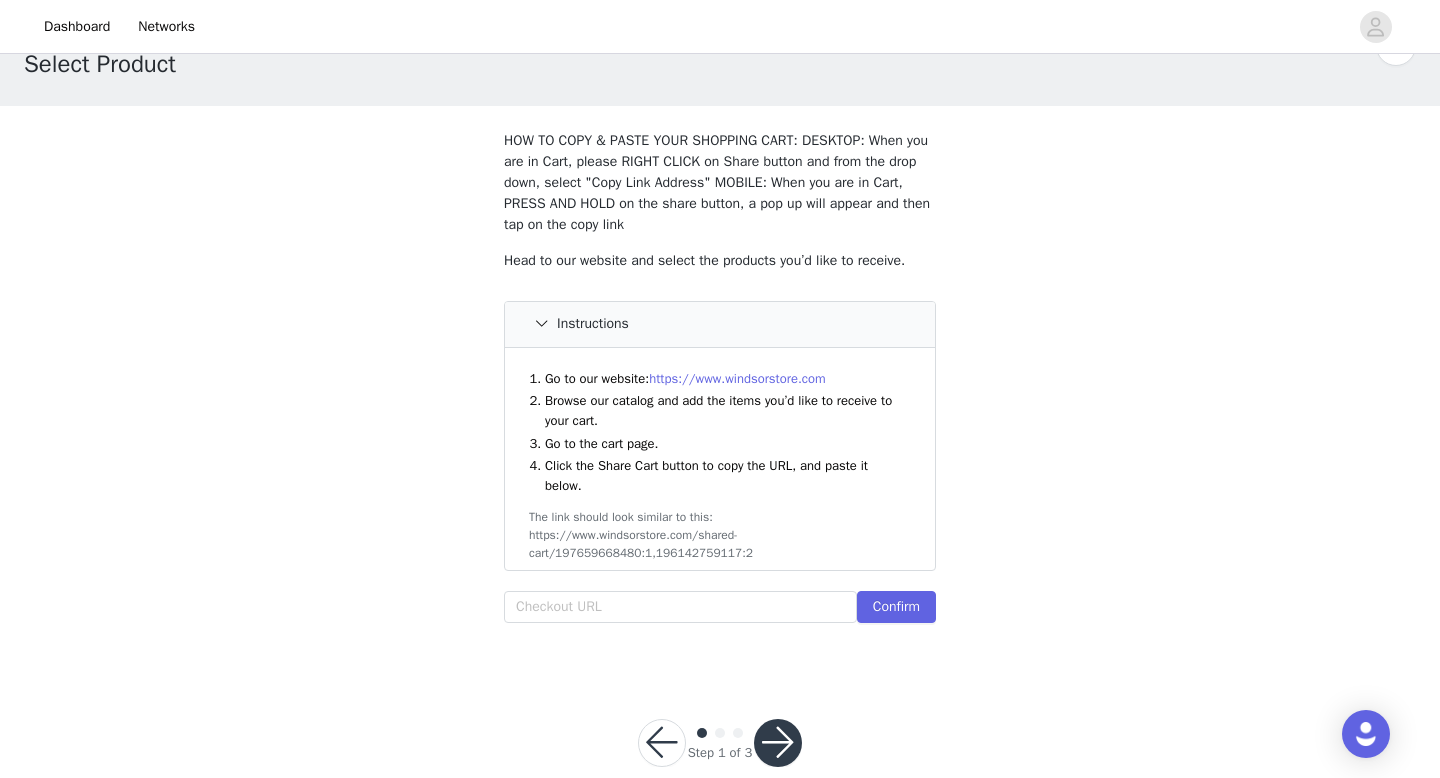 scroll, scrollTop: 60, scrollLeft: 0, axis: vertical 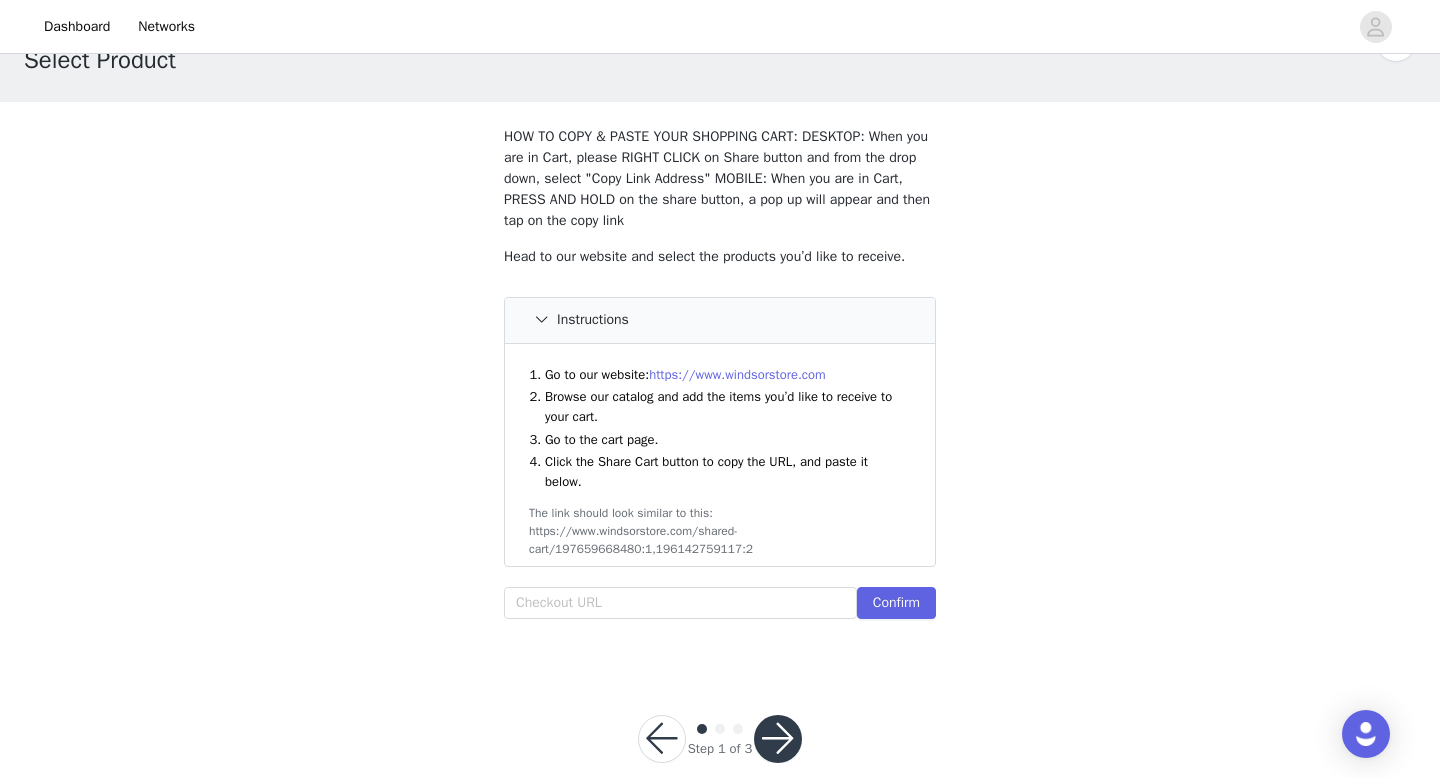 click on "Head to our website and select the products you’d like to receive. Instructions Go to our website: https://www.windsorstore.com Browse our catalog and add the items you’d like to receive to your cart. Go to the cart page. Click the Share Cart button to copy the URL, and paste it below. The link should look similar to this: https://www.windsorstore.com/shared-cart/197659668480:1,196142759117:2 Confirm" at bounding box center (720, 437) 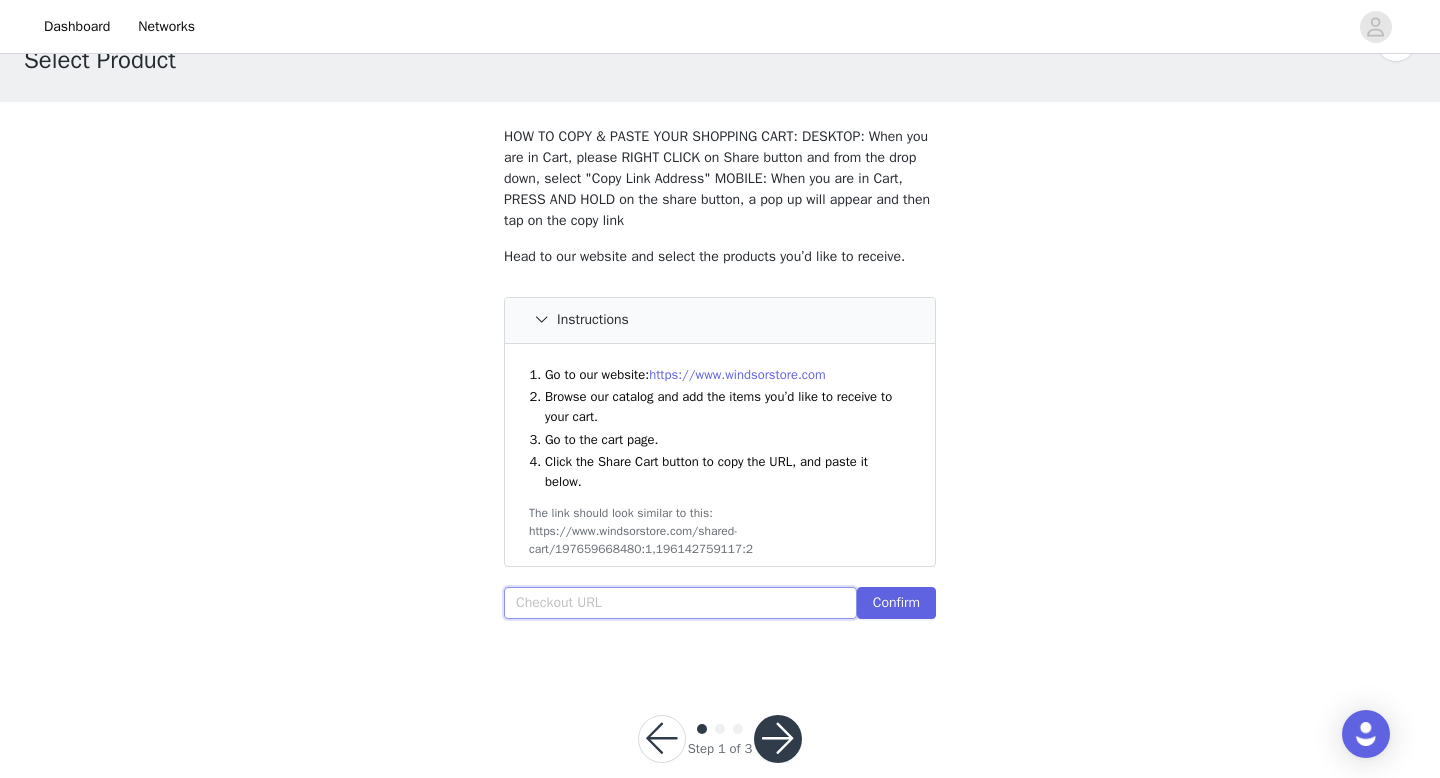 click at bounding box center [680, 603] 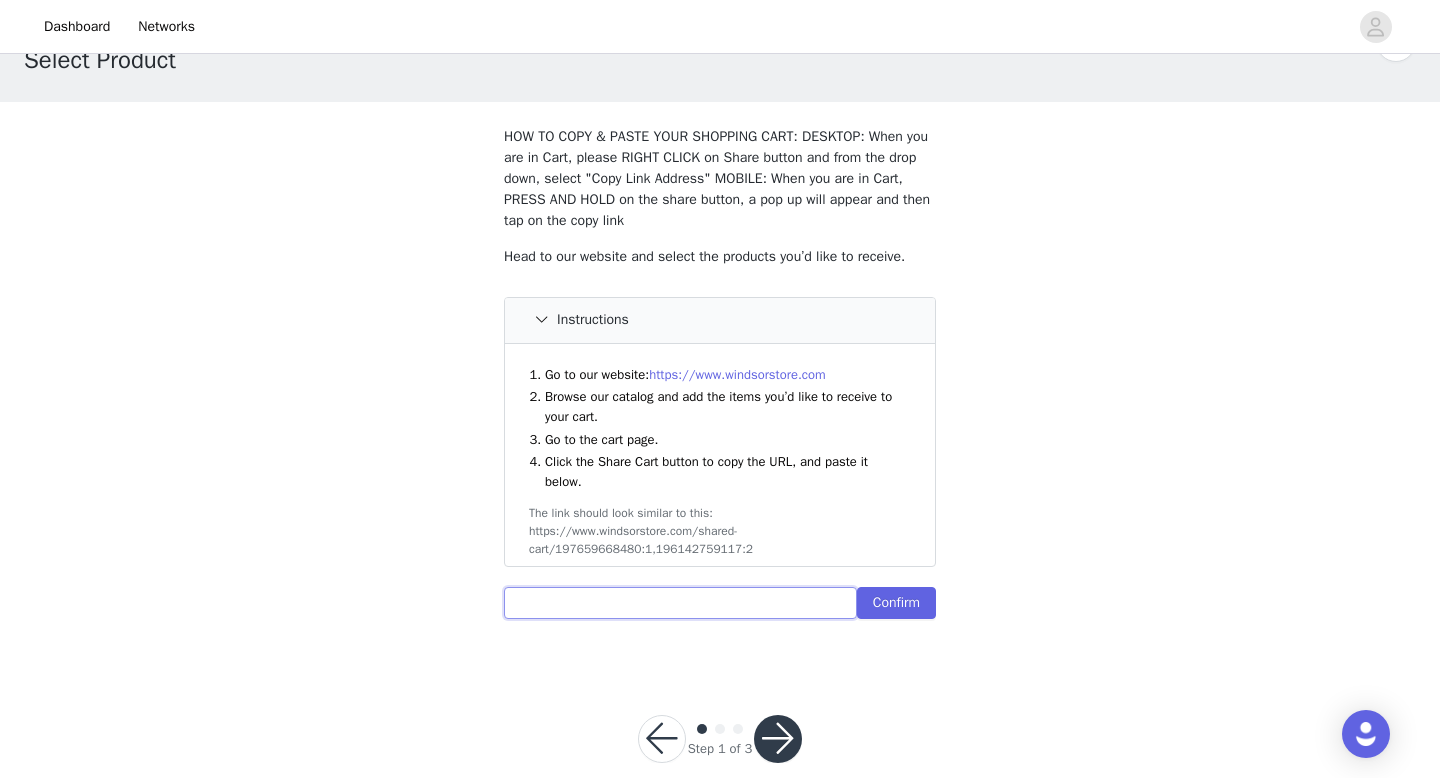 paste on "https://www.windsorstore.com/cart/43462780059699:1,43462779502643:1,43309671088179:1,43224630591539:1,43374942584883:1,43309671055411:1,43347622166579:1,42732150620211:1" 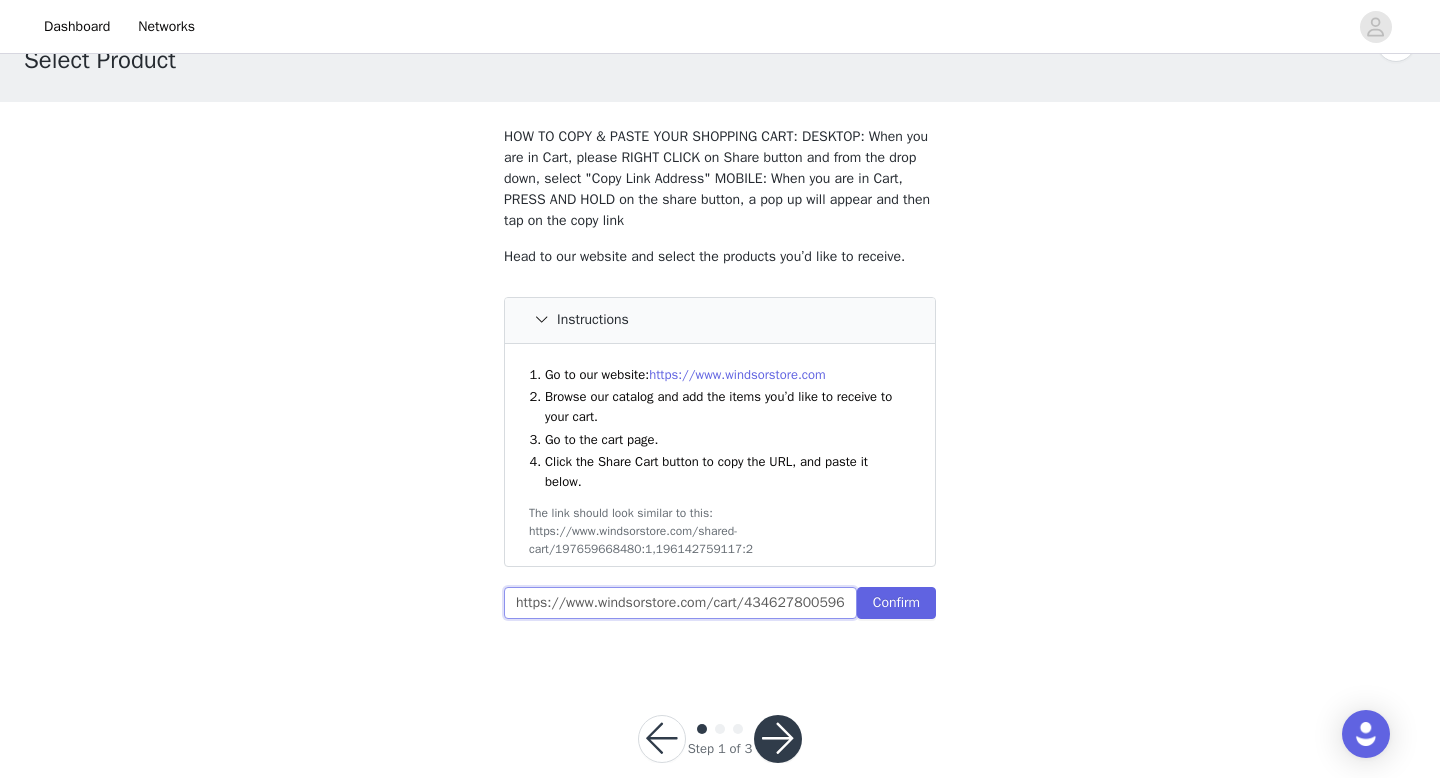 scroll, scrollTop: 0, scrollLeft: 1008, axis: horizontal 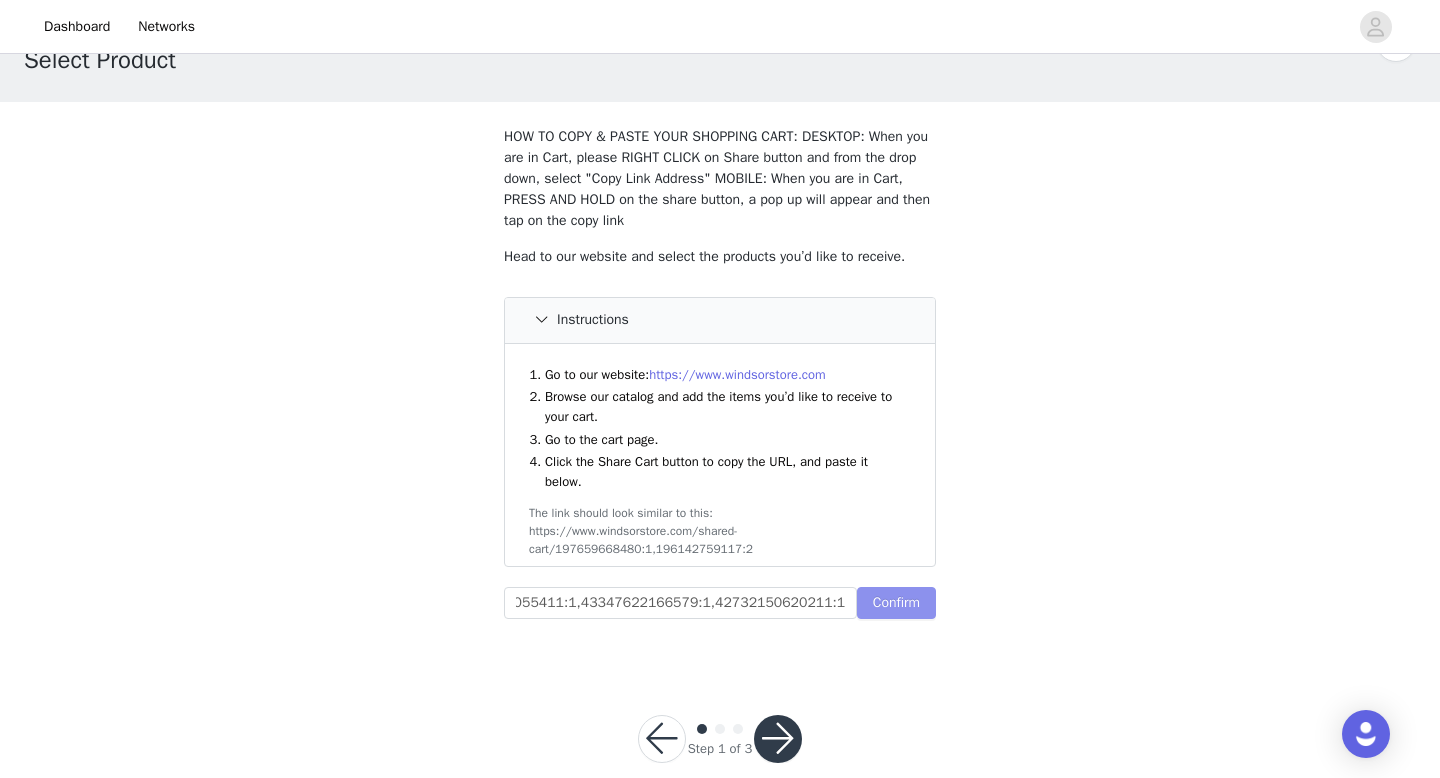 click on "Confirm" at bounding box center (896, 603) 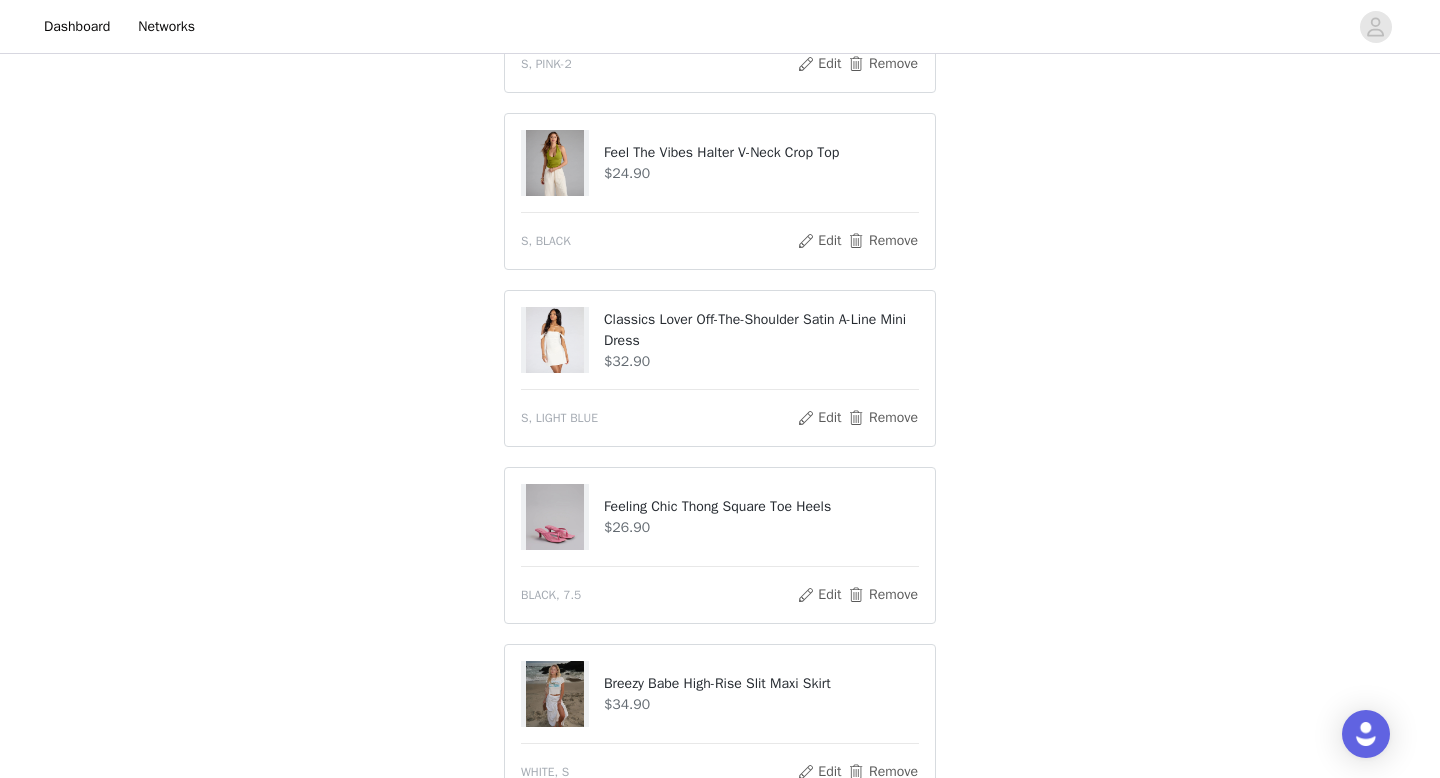 scroll, scrollTop: 1411, scrollLeft: 0, axis: vertical 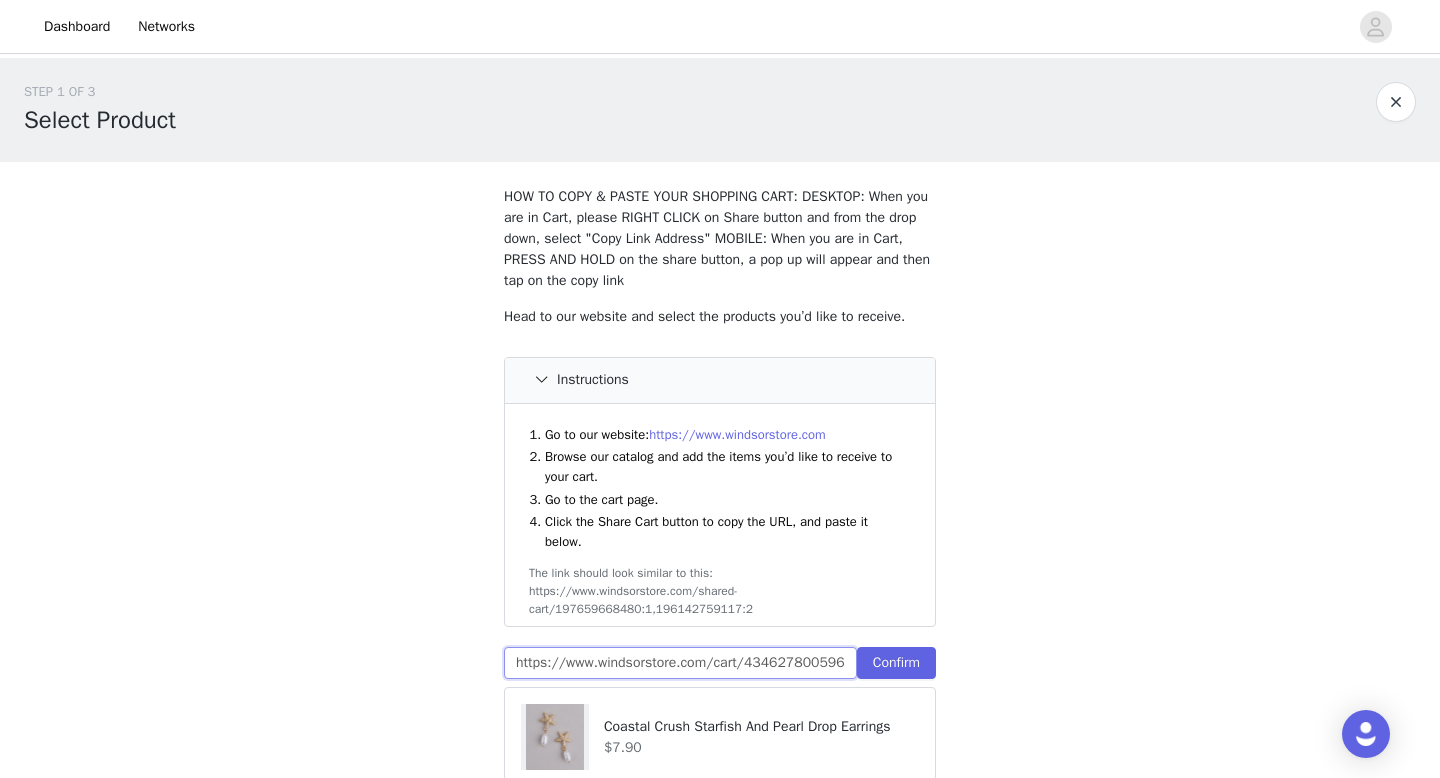 click on "https://www.windsorstore.com/cart/43462780059699:1,43462779502643:1,43309671088179:1,43224630591539:1,43374942584883:1,43309671055411:1,43347622166579:1,42732150620211:1" at bounding box center (680, 663) 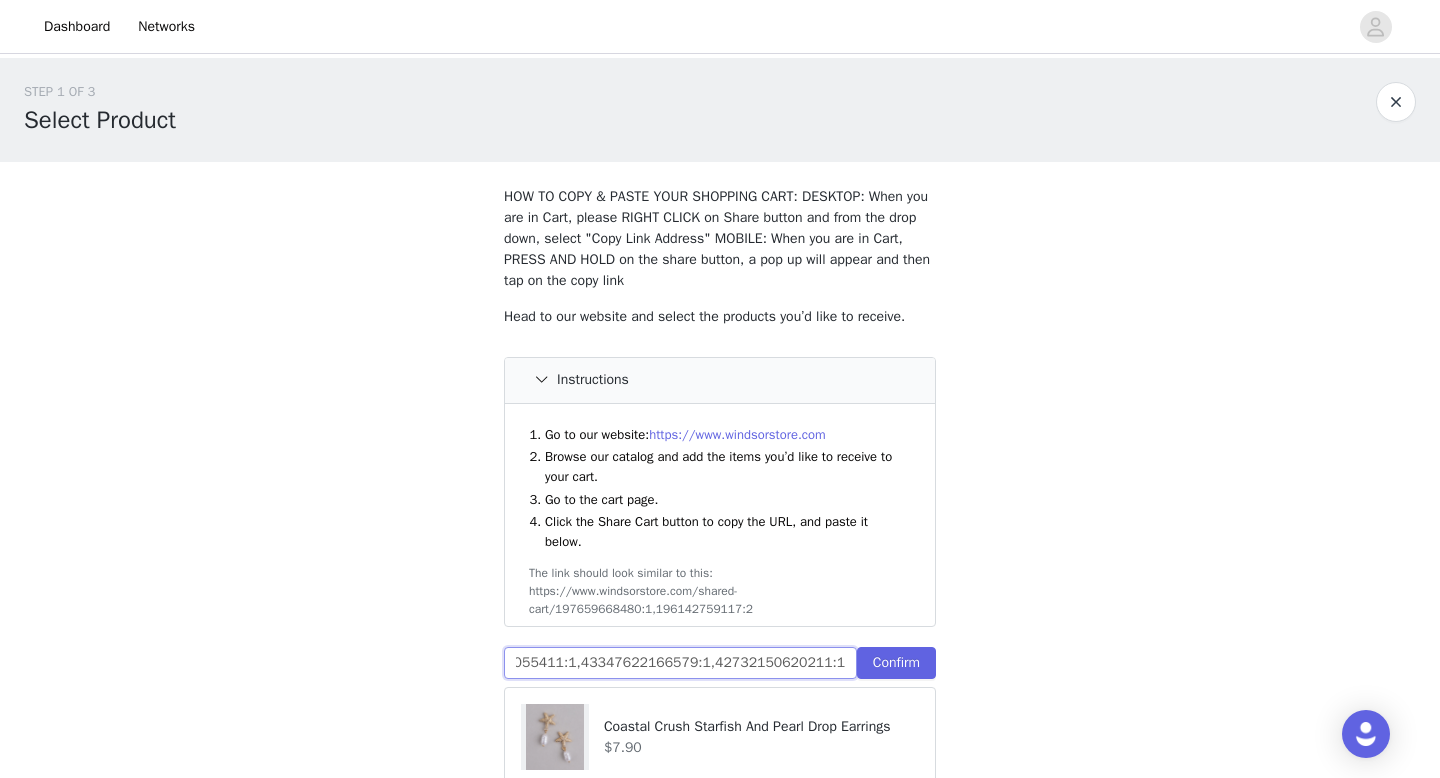 drag, startPoint x: 516, startPoint y: 659, endPoint x: 1019, endPoint y: 686, distance: 503.72412 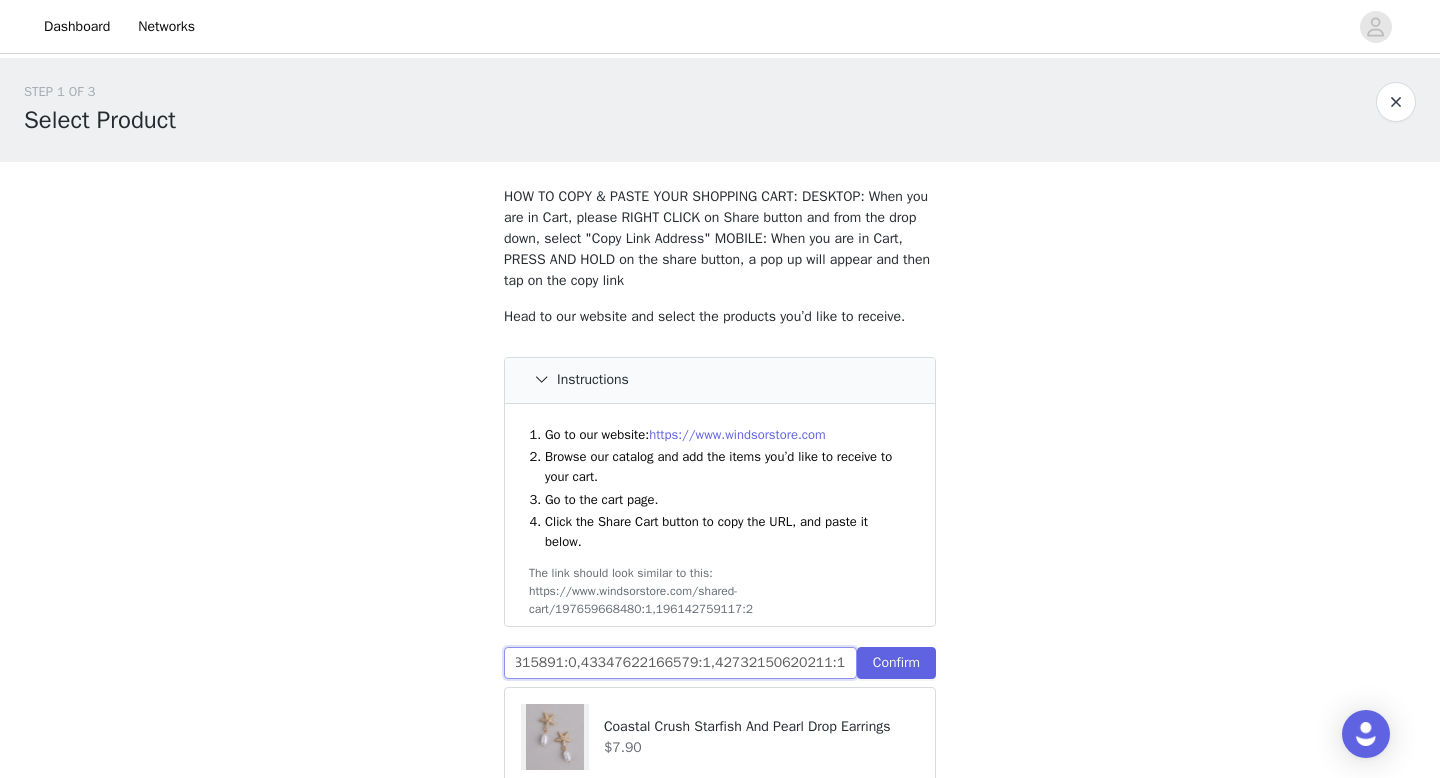 scroll, scrollTop: 0, scrollLeft: 1004, axis: horizontal 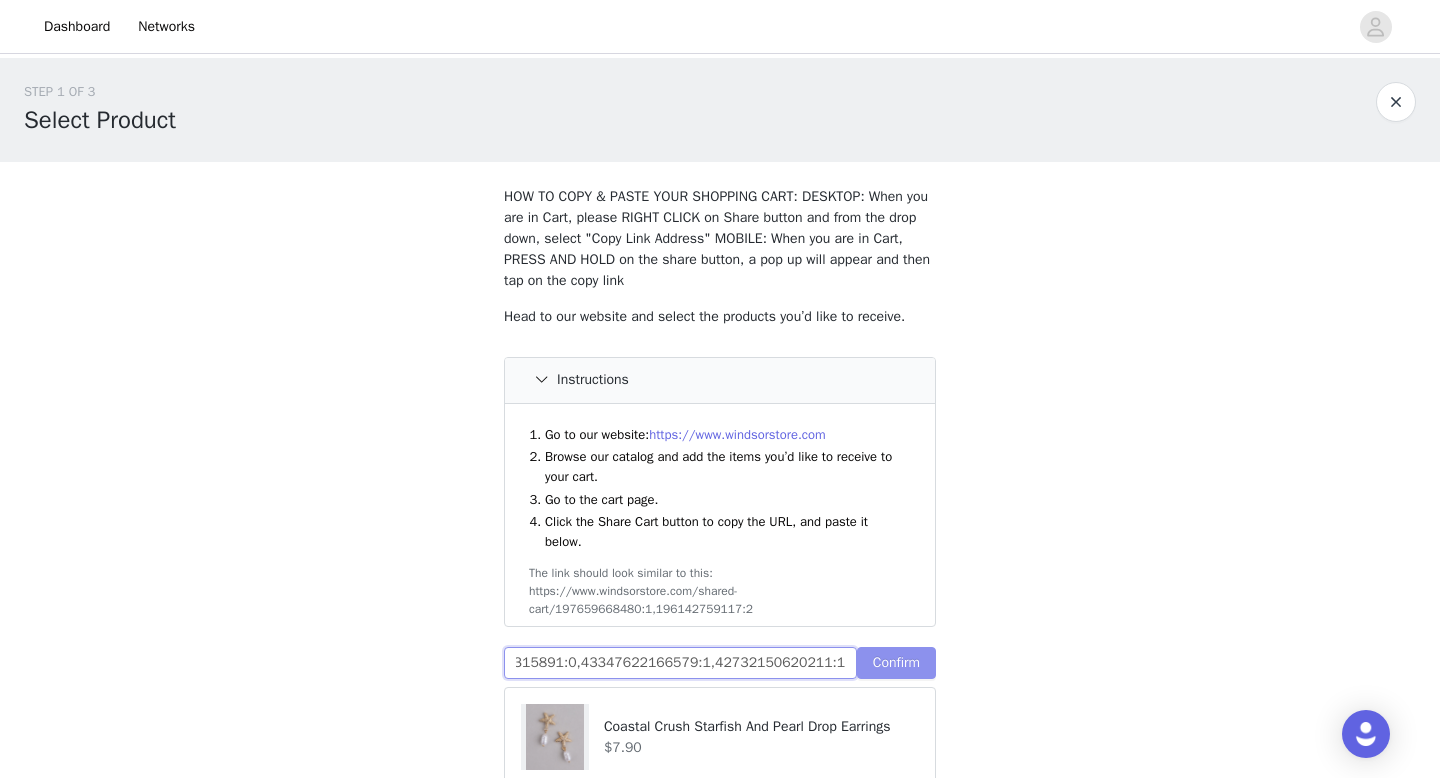 type on "https://www.windsorstore.com/cart/43292753395763:1,41775285895219:1,43309671088179:1,43224630591539:1,43374942584883:1,42981425315891:0,43347622166579:1,42732150620211:1" 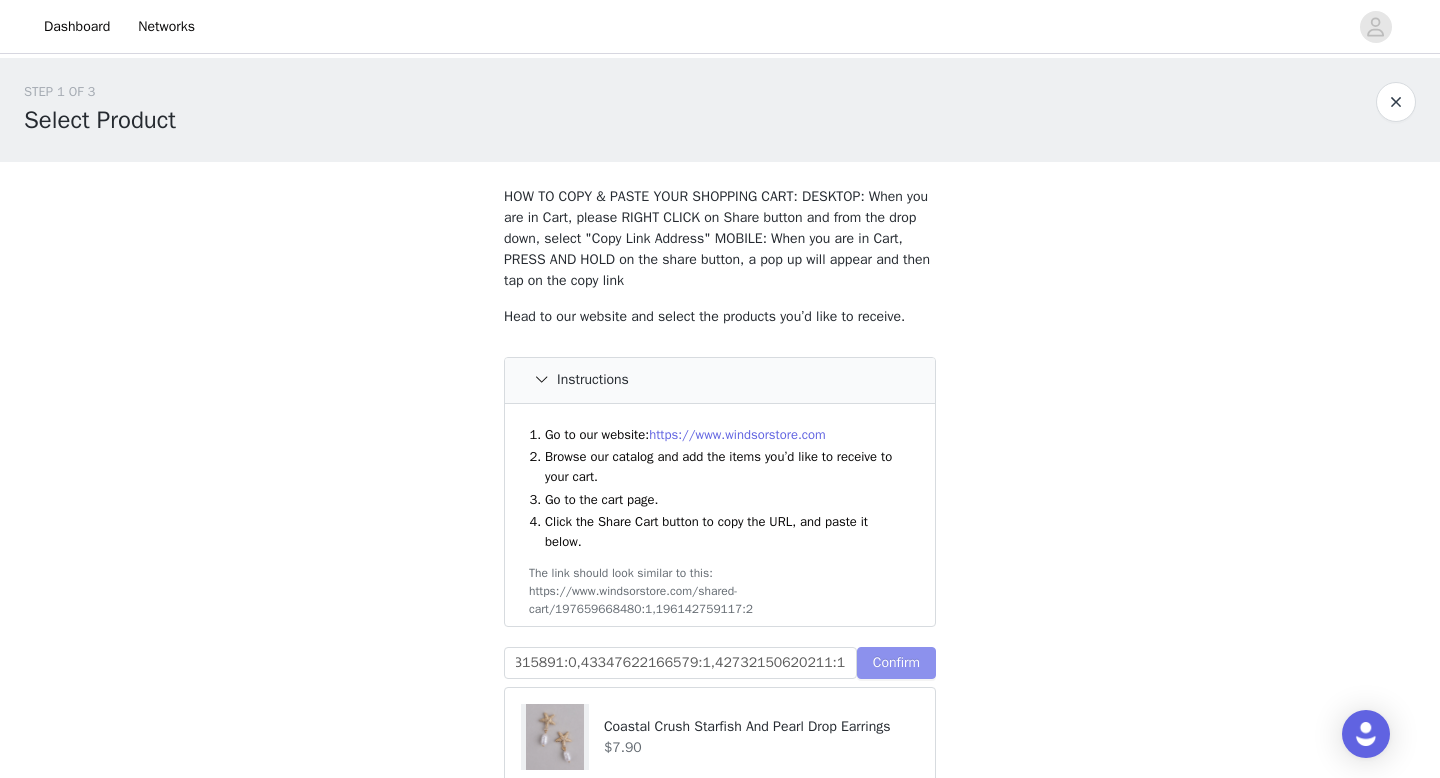 scroll, scrollTop: 0, scrollLeft: 0, axis: both 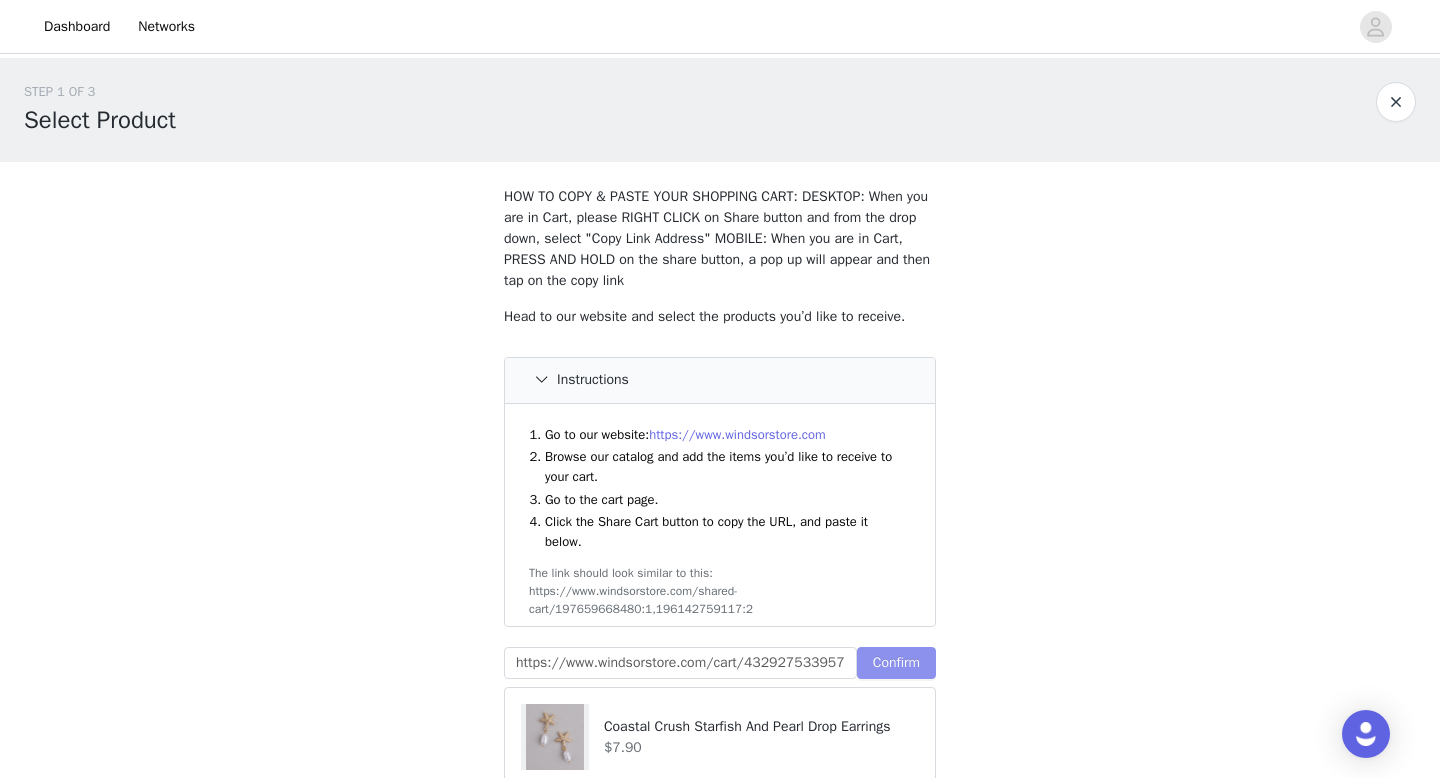 click on "Confirm" at bounding box center (896, 663) 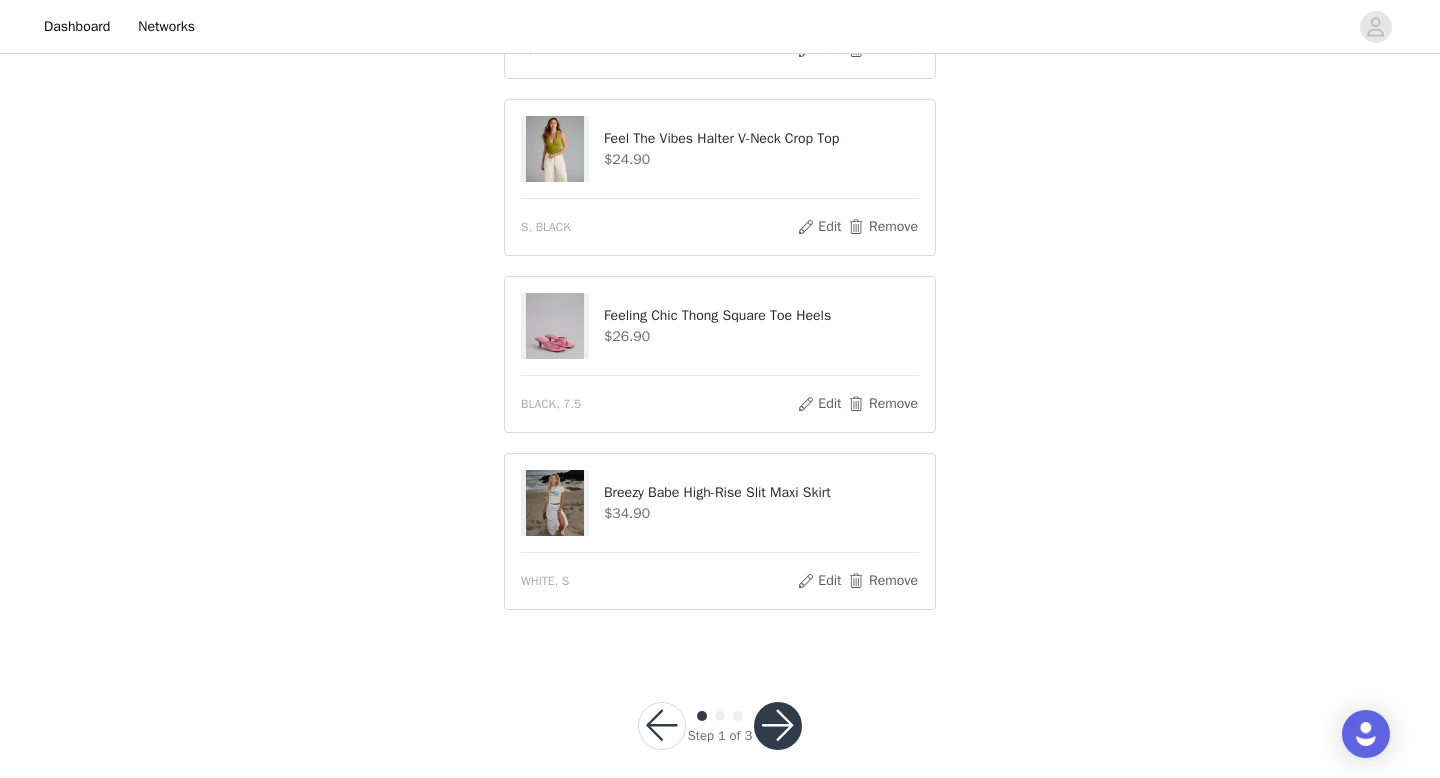 scroll, scrollTop: 1316, scrollLeft: 0, axis: vertical 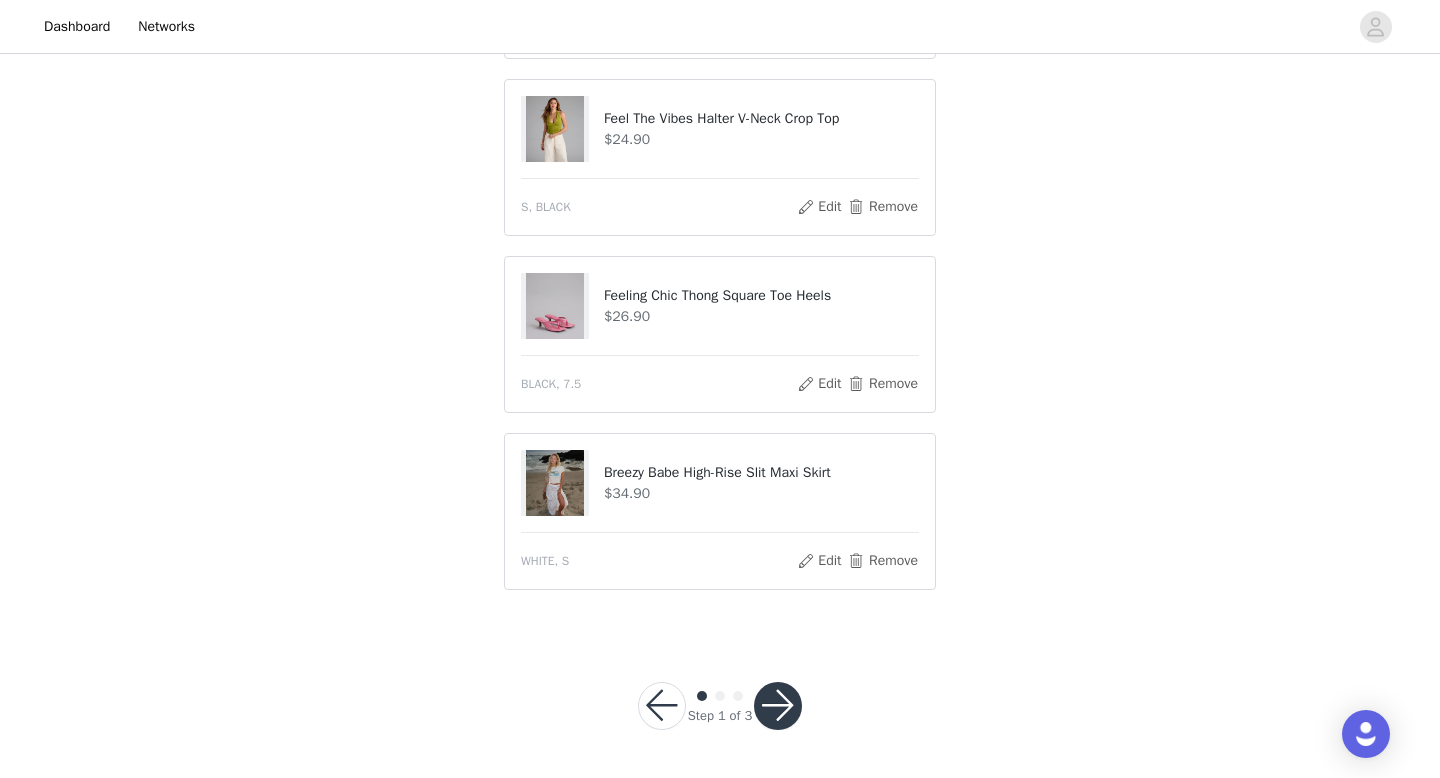 click at bounding box center (778, 706) 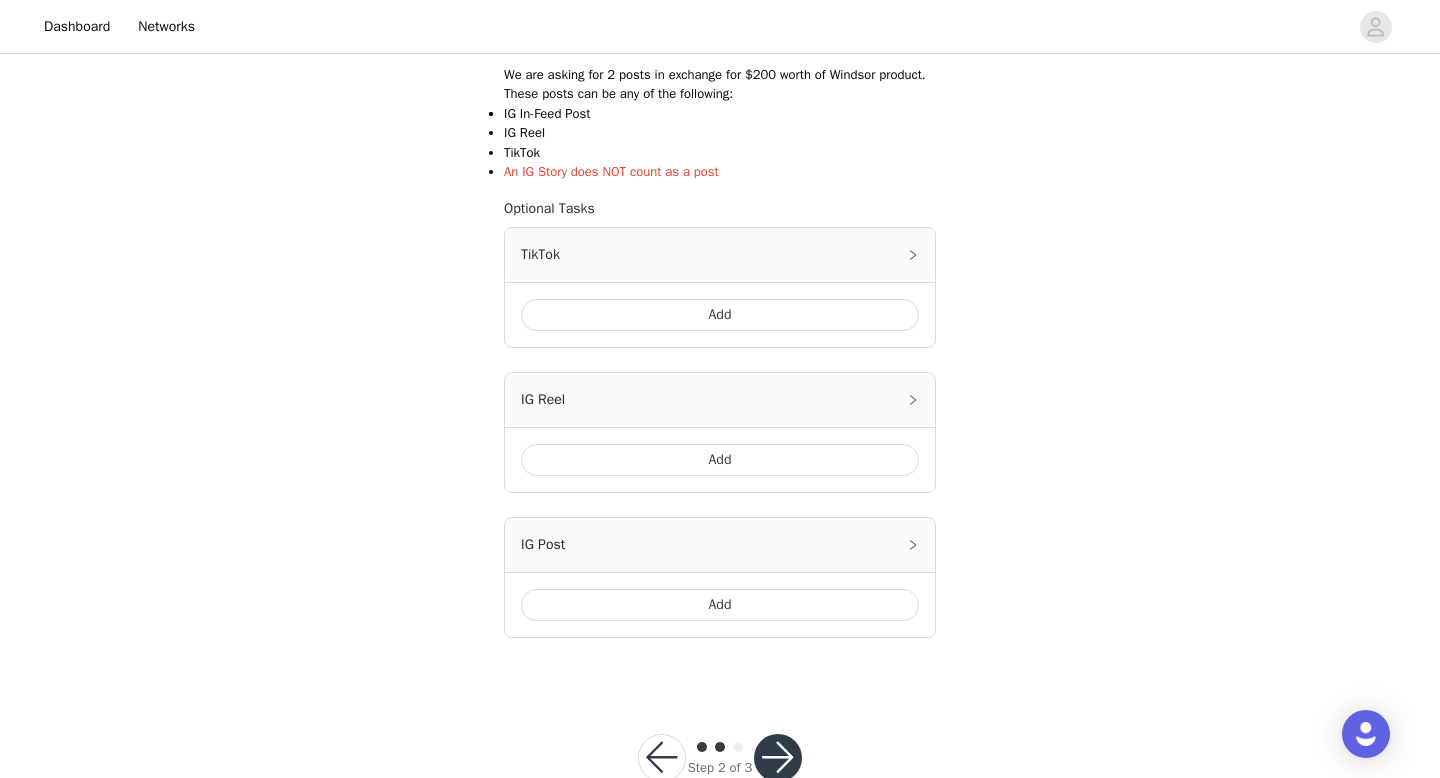 scroll, scrollTop: 384, scrollLeft: 0, axis: vertical 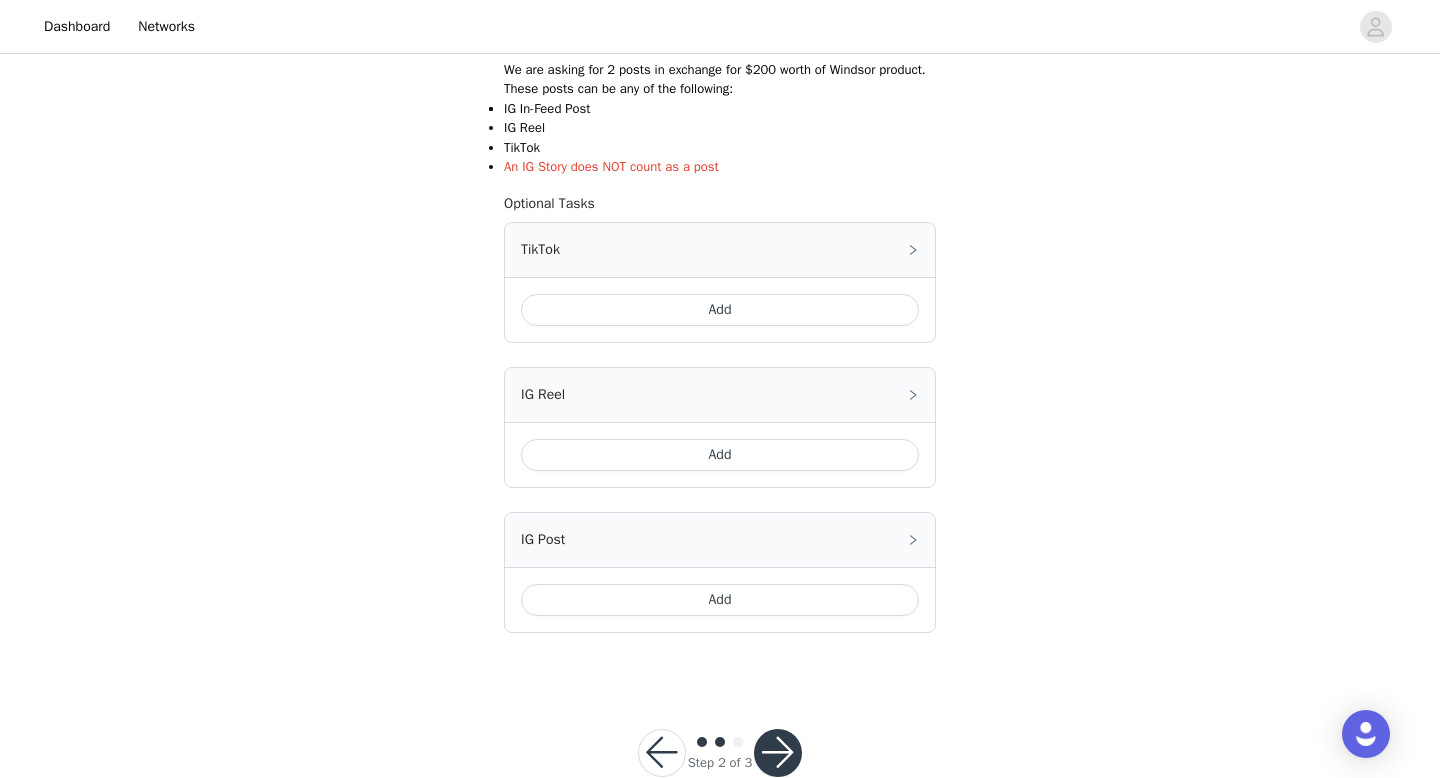 click on "Add" at bounding box center (720, 600) 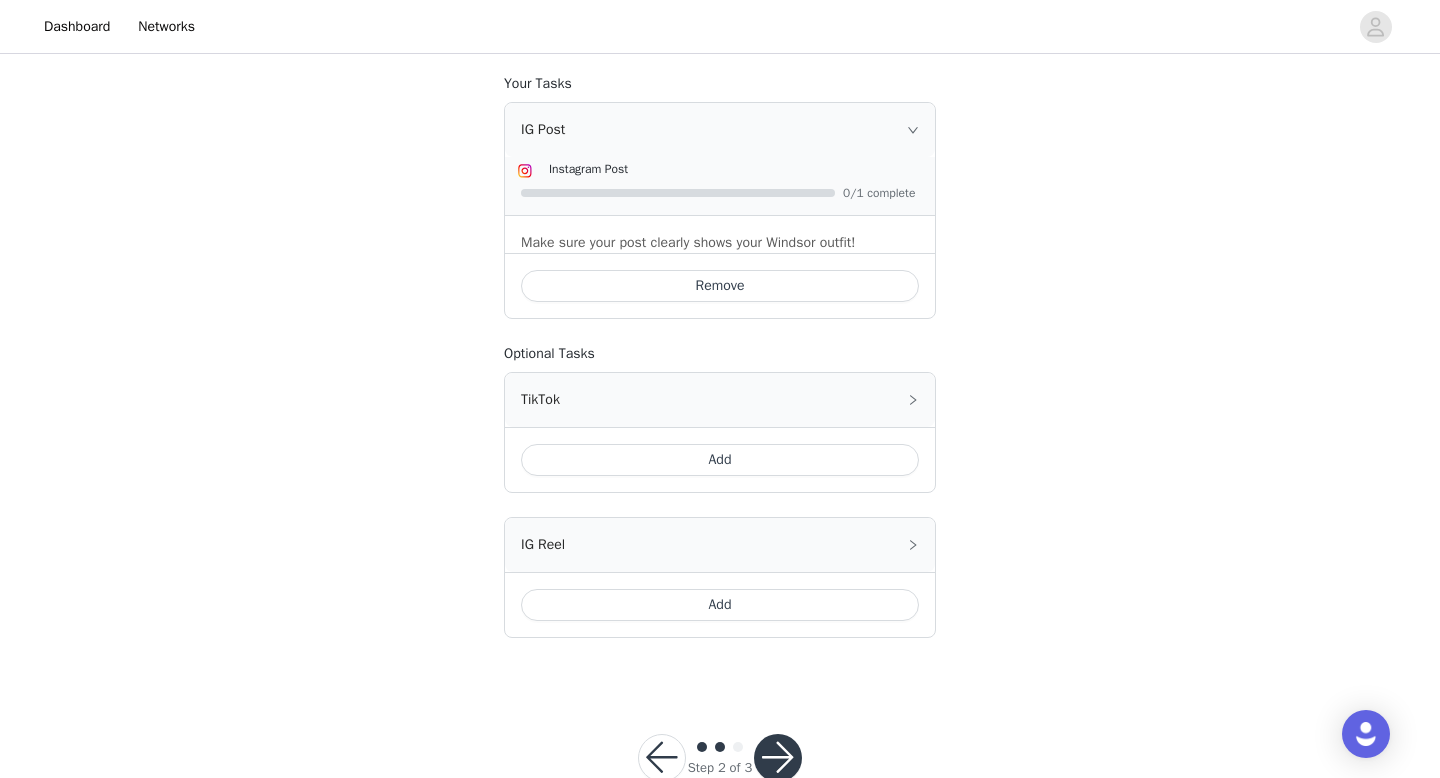 scroll, scrollTop: 506, scrollLeft: 0, axis: vertical 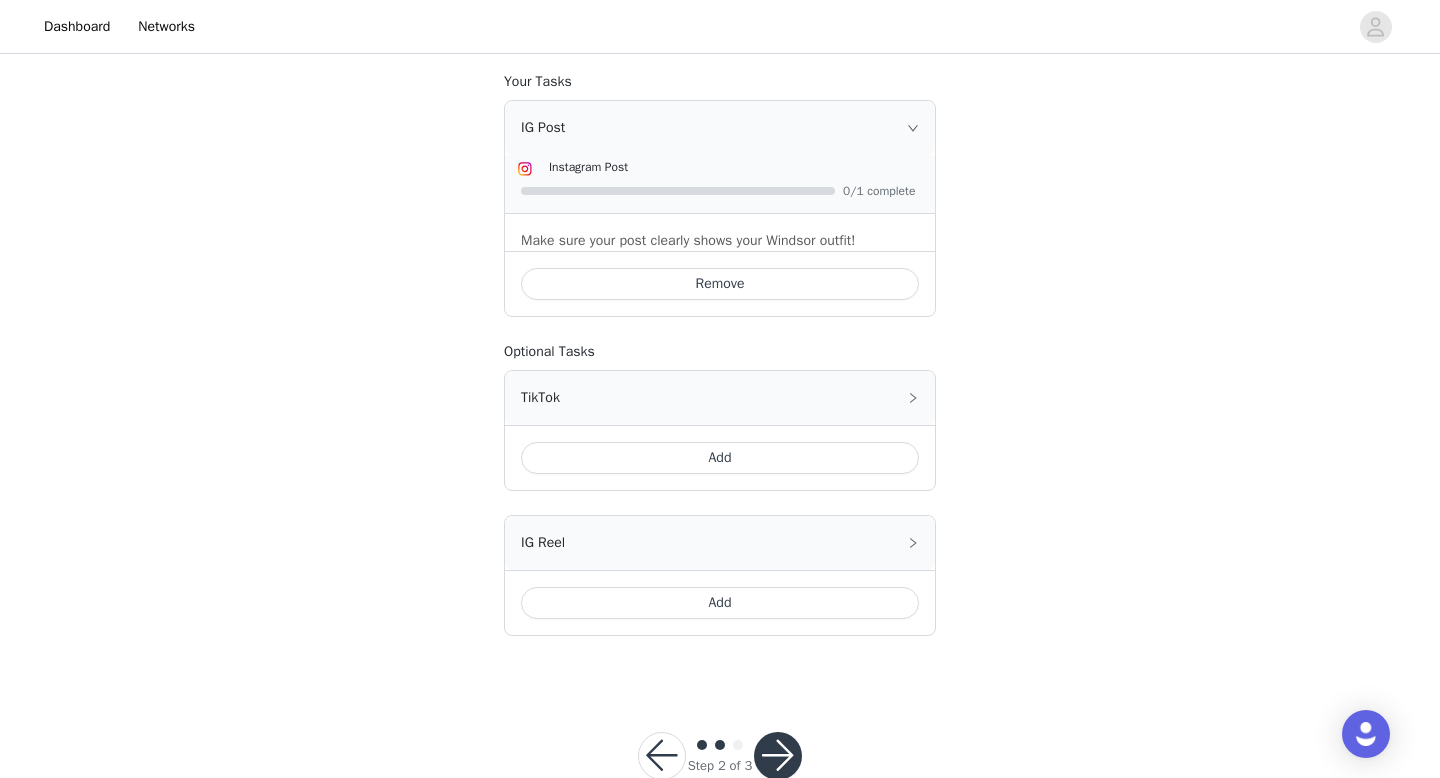 click on "Add" at bounding box center (720, 458) 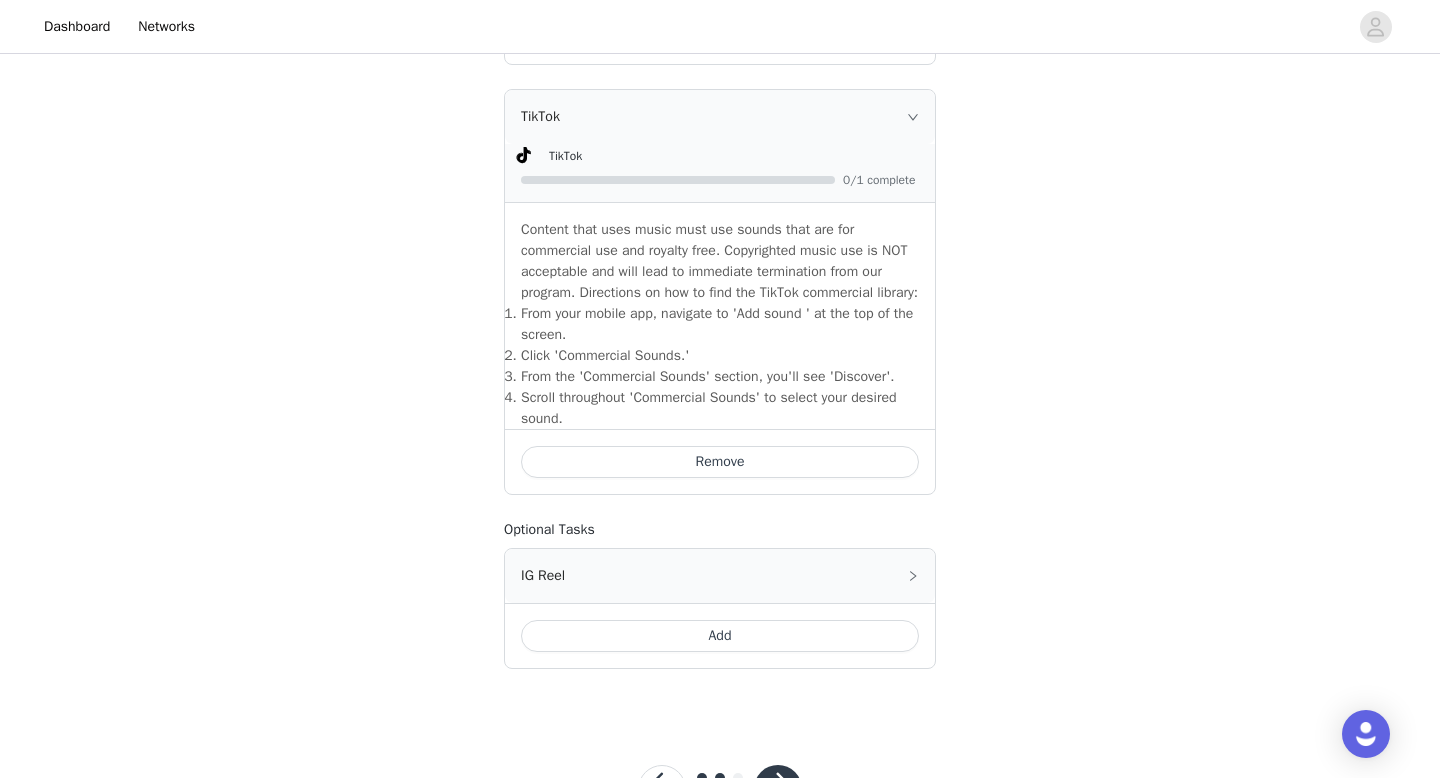 scroll, scrollTop: 861, scrollLeft: 0, axis: vertical 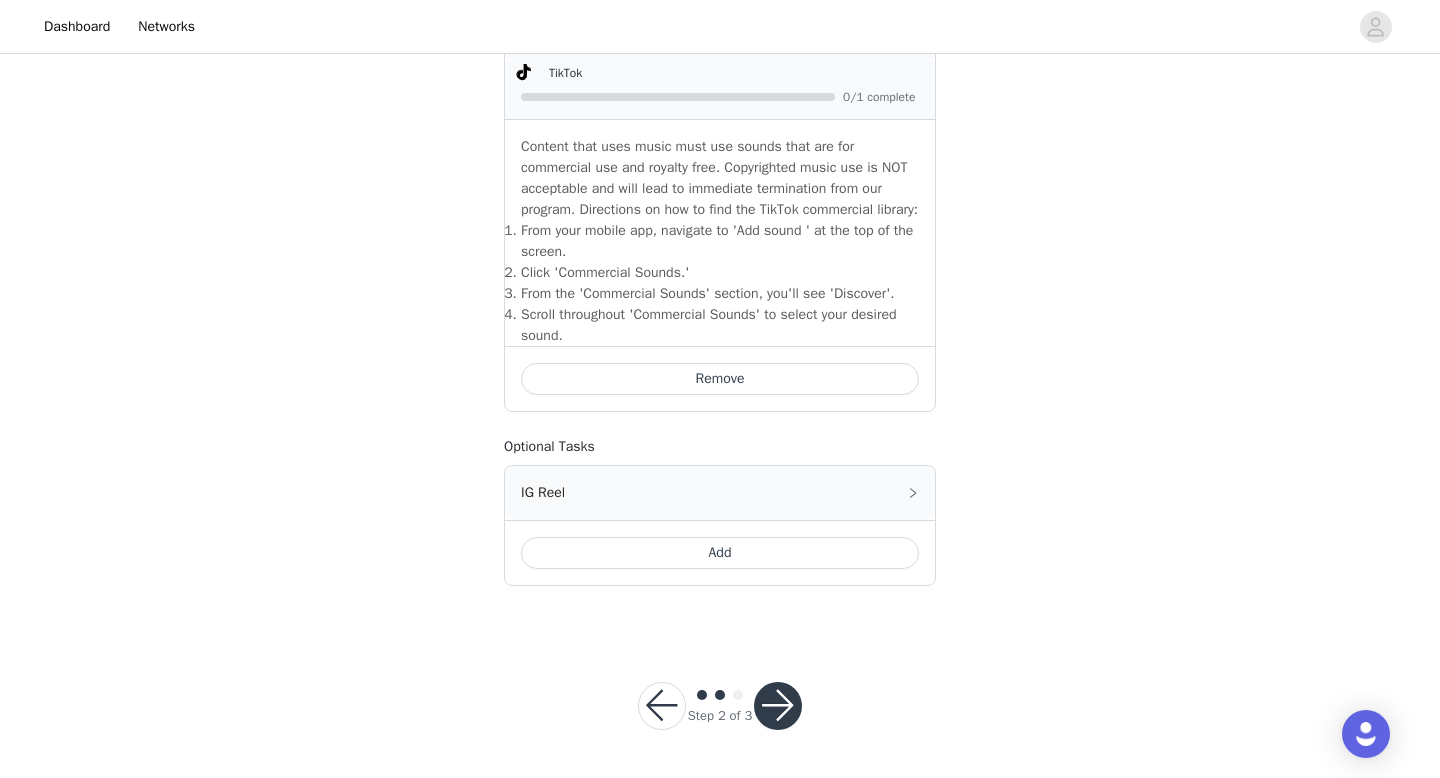 click at bounding box center (778, 706) 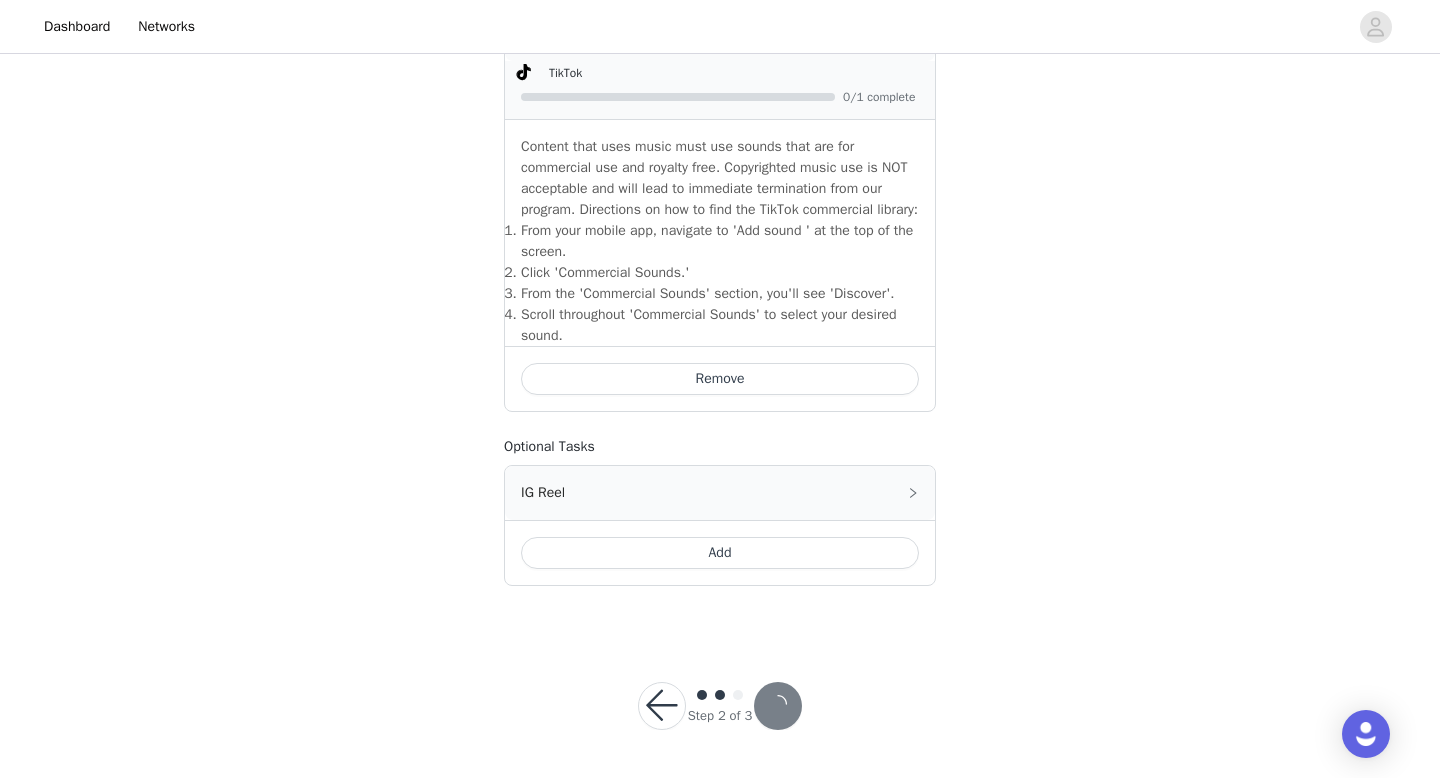 scroll, scrollTop: 0, scrollLeft: 0, axis: both 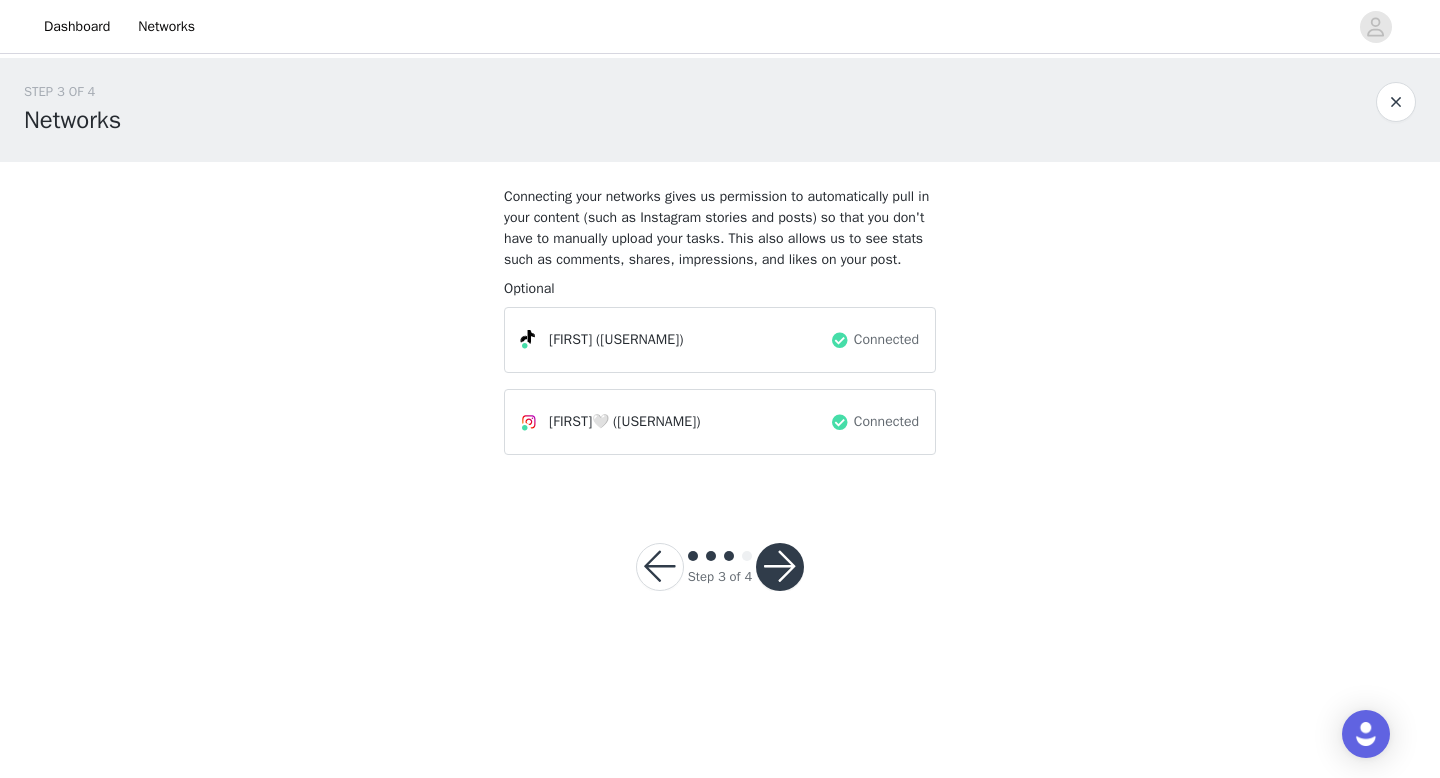 click at bounding box center [780, 567] 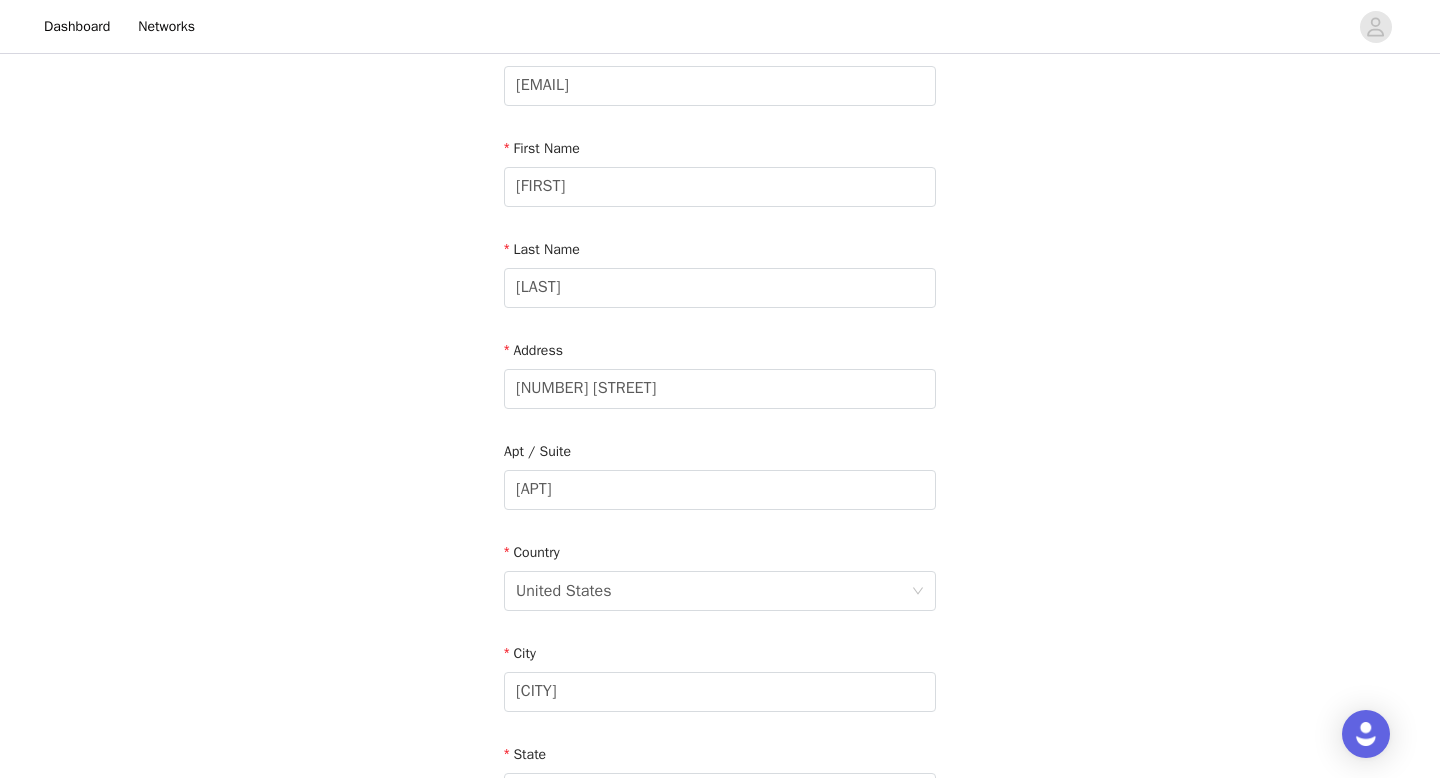 scroll, scrollTop: 150, scrollLeft: 0, axis: vertical 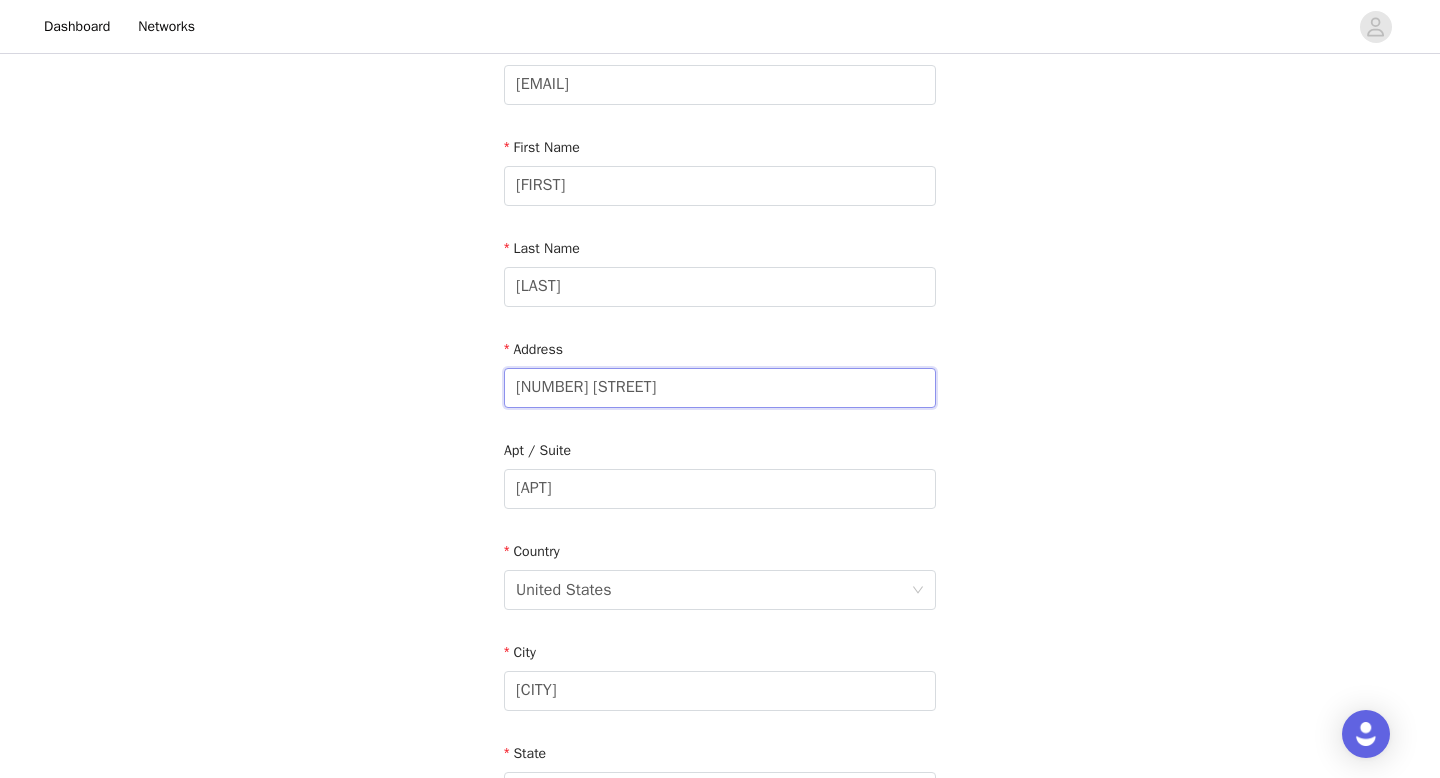 drag, startPoint x: 667, startPoint y: 392, endPoint x: 486, endPoint y: 388, distance: 181.04419 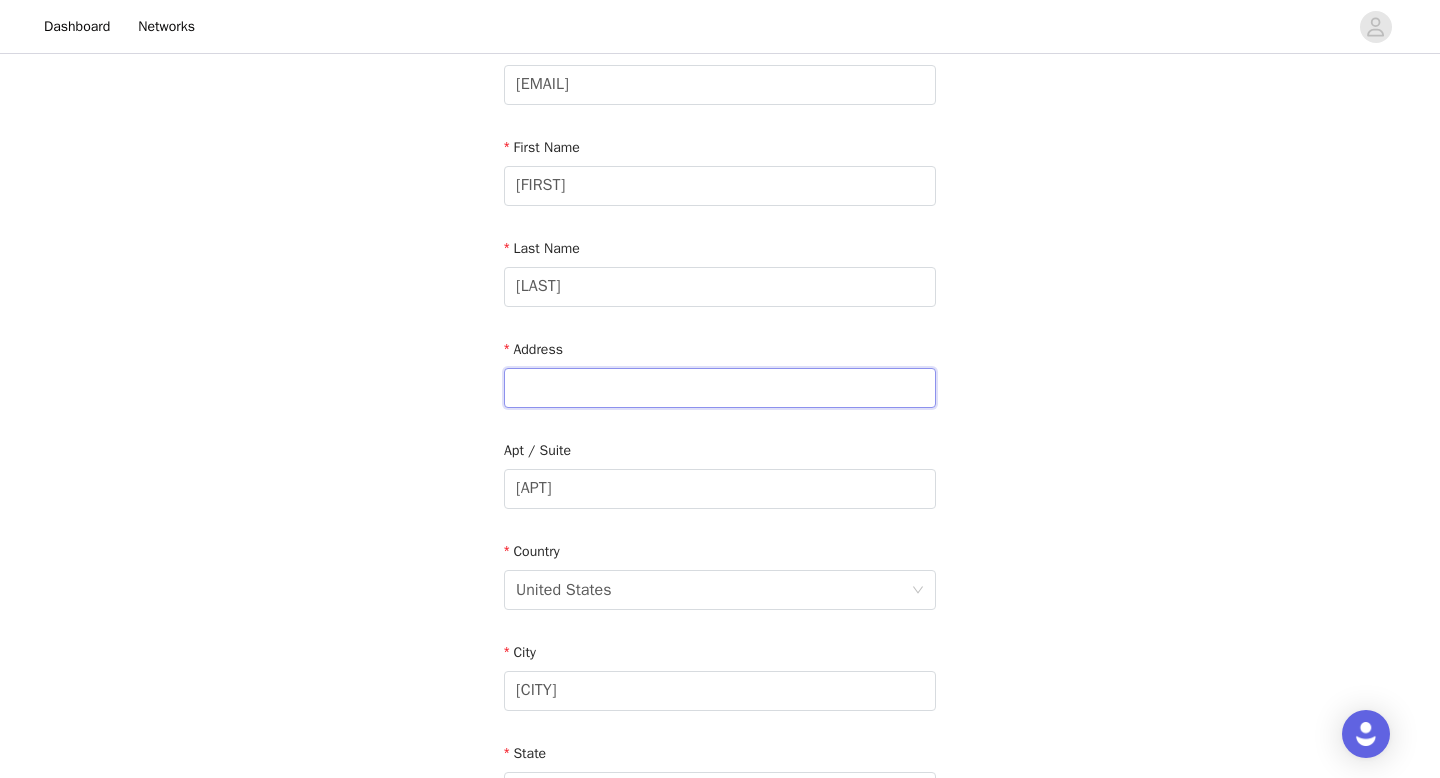 paste on "[NUMBER] [STREET]" 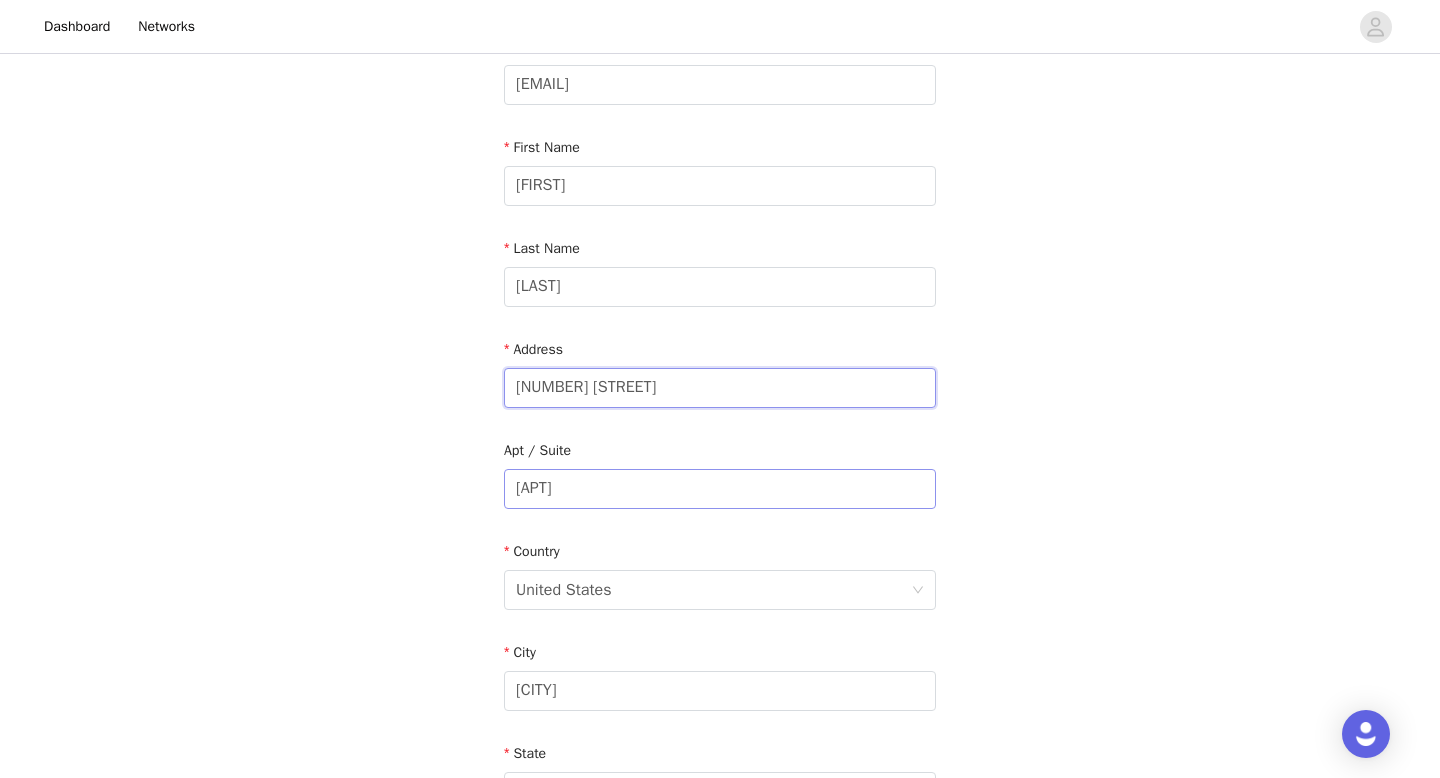 type on "[NUMBER] [STREET]" 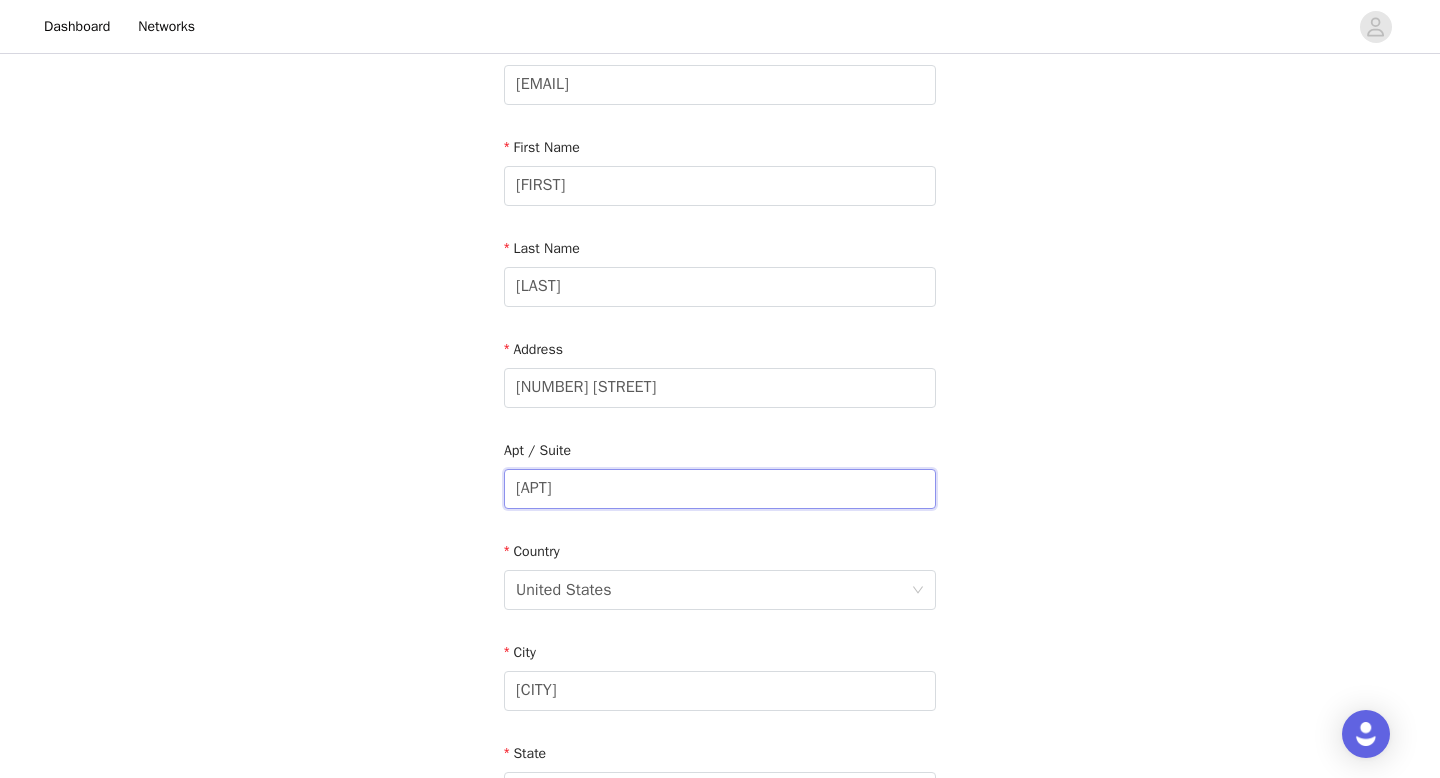 drag, startPoint x: 648, startPoint y: 487, endPoint x: 474, endPoint y: 482, distance: 174.07182 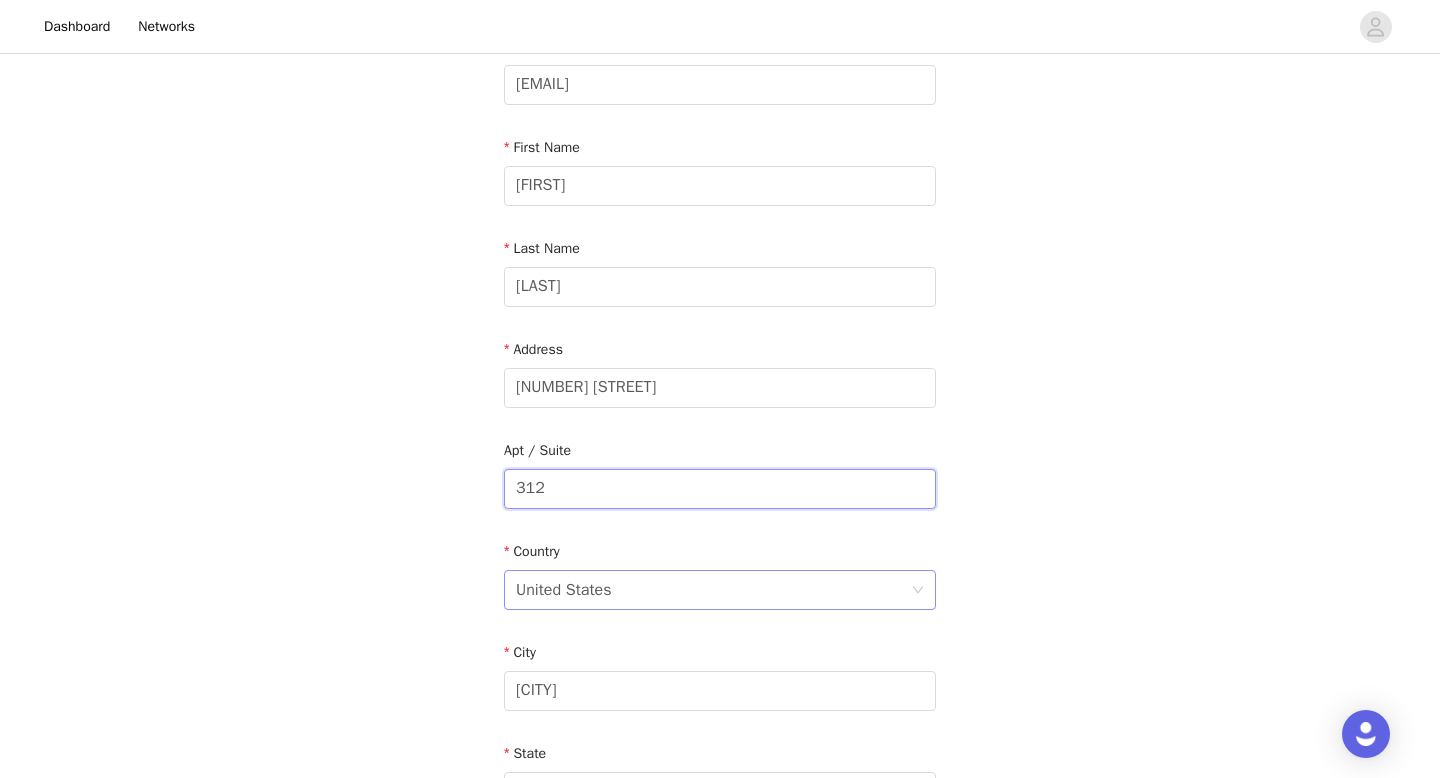 type on "312" 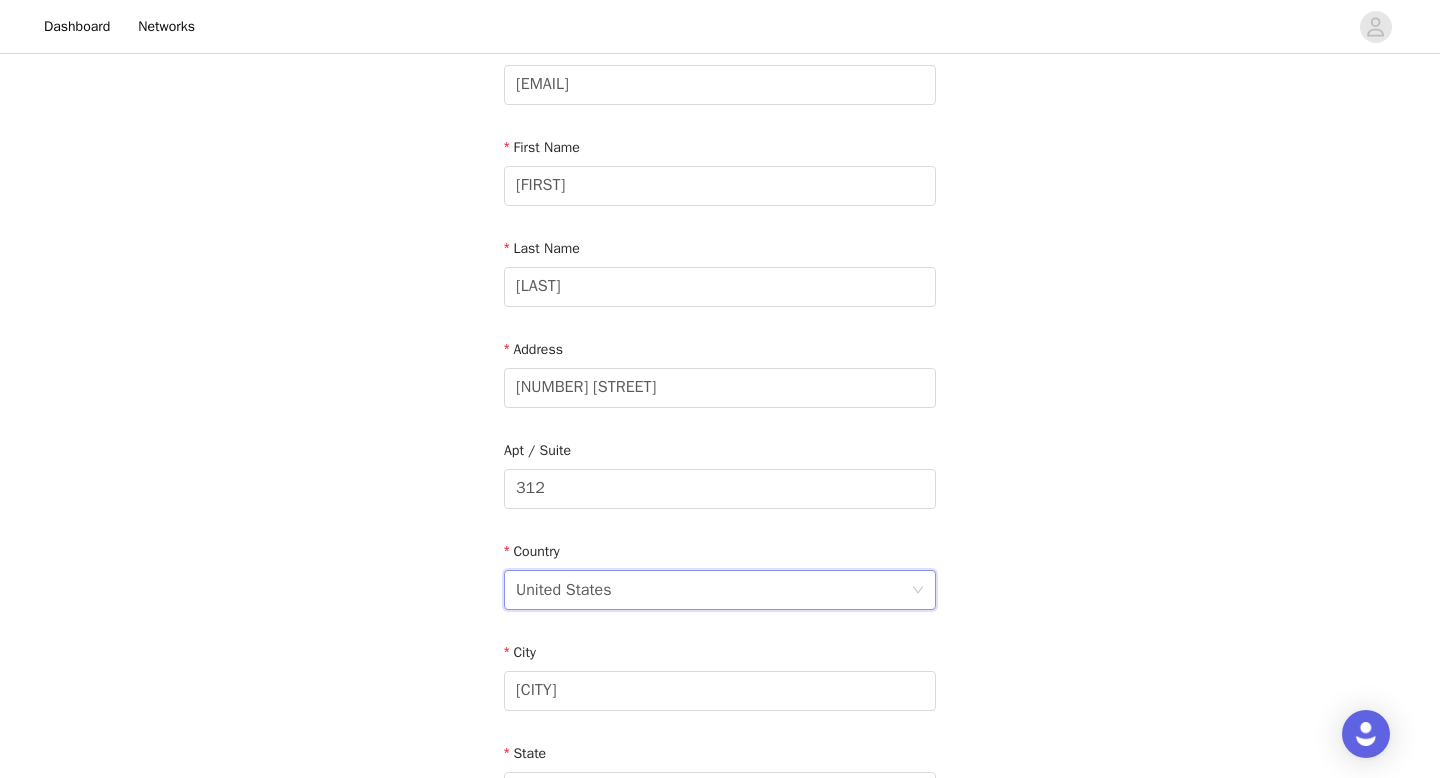 click on "United States" at bounding box center [564, 590] 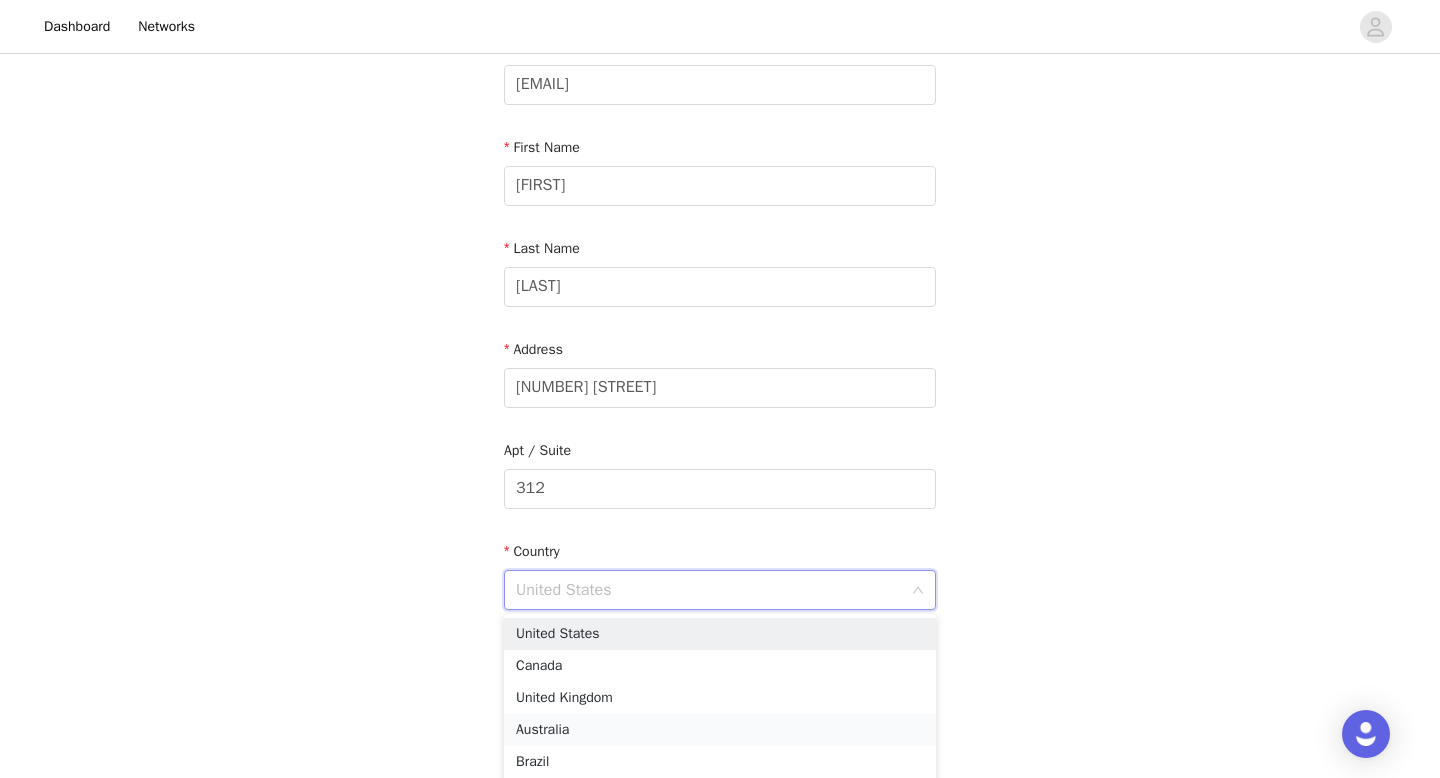 scroll, scrollTop: 118, scrollLeft: 0, axis: vertical 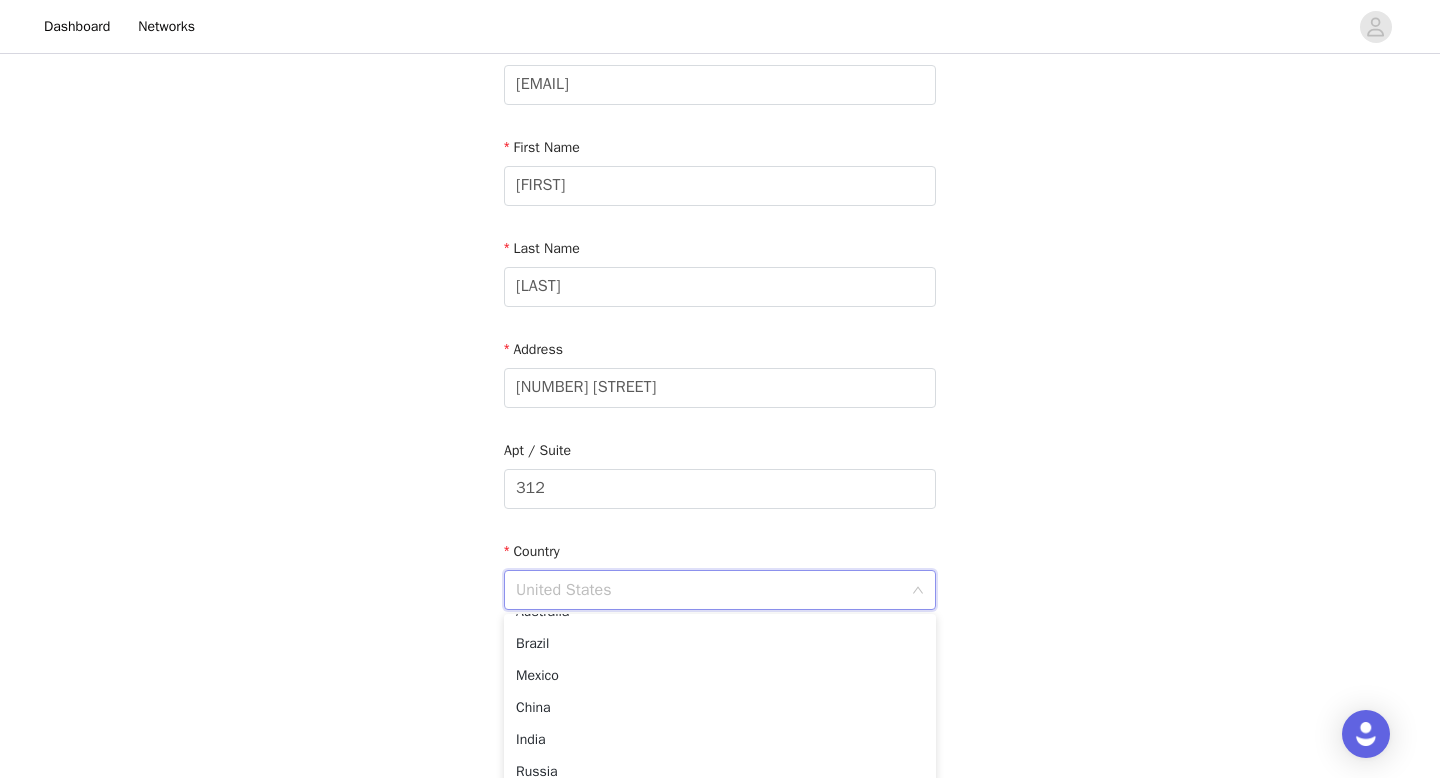click on "STEP 4 OF 4 Shipping Information Email [EMAIL] First Name [FIRST] Last Name [LAST] Address [NUMBER] [STREET] Apt / Suite [APT] Country United States City [CITY] State [STATE] Zipcode [ZIPCODE] Phone Number" at bounding box center [720, 489] 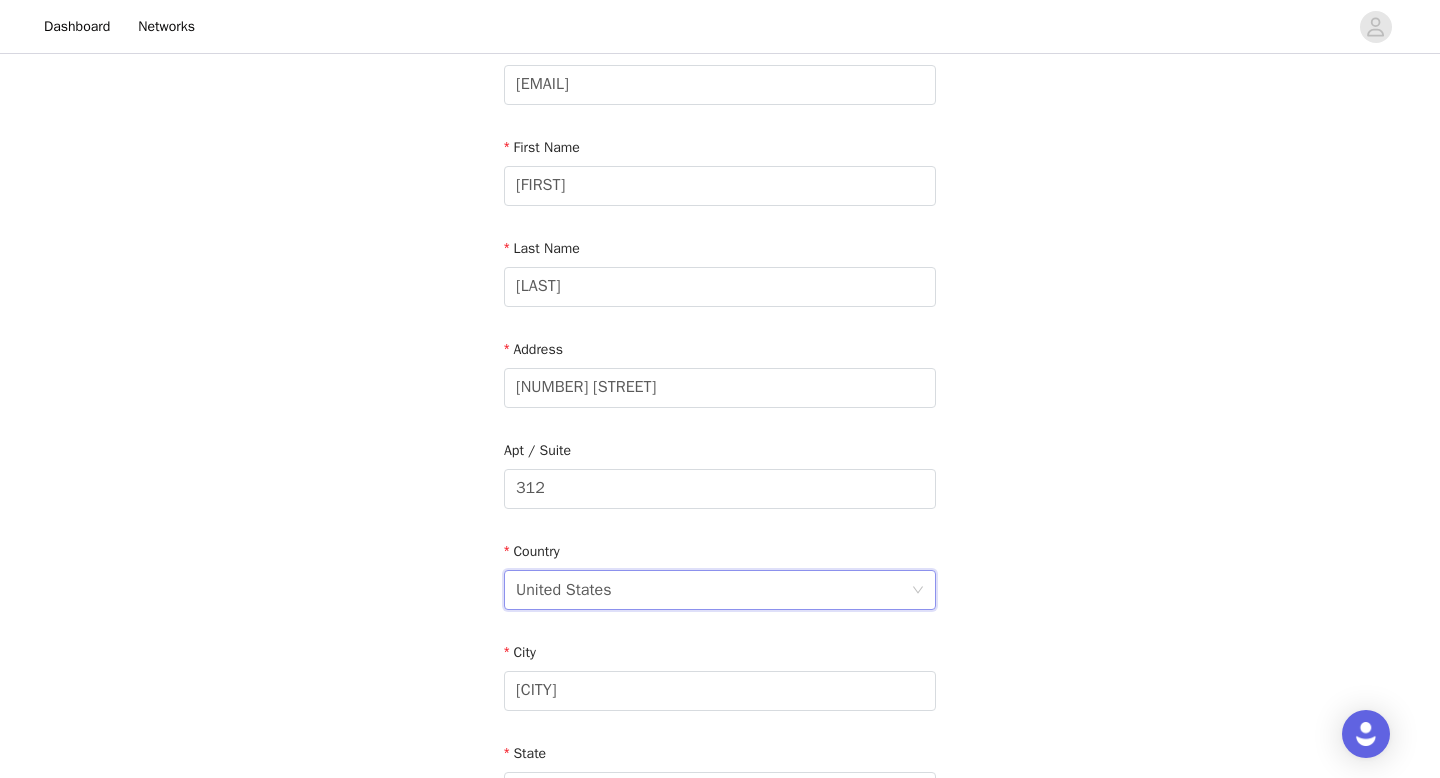 click on "United States" at bounding box center [713, 590] 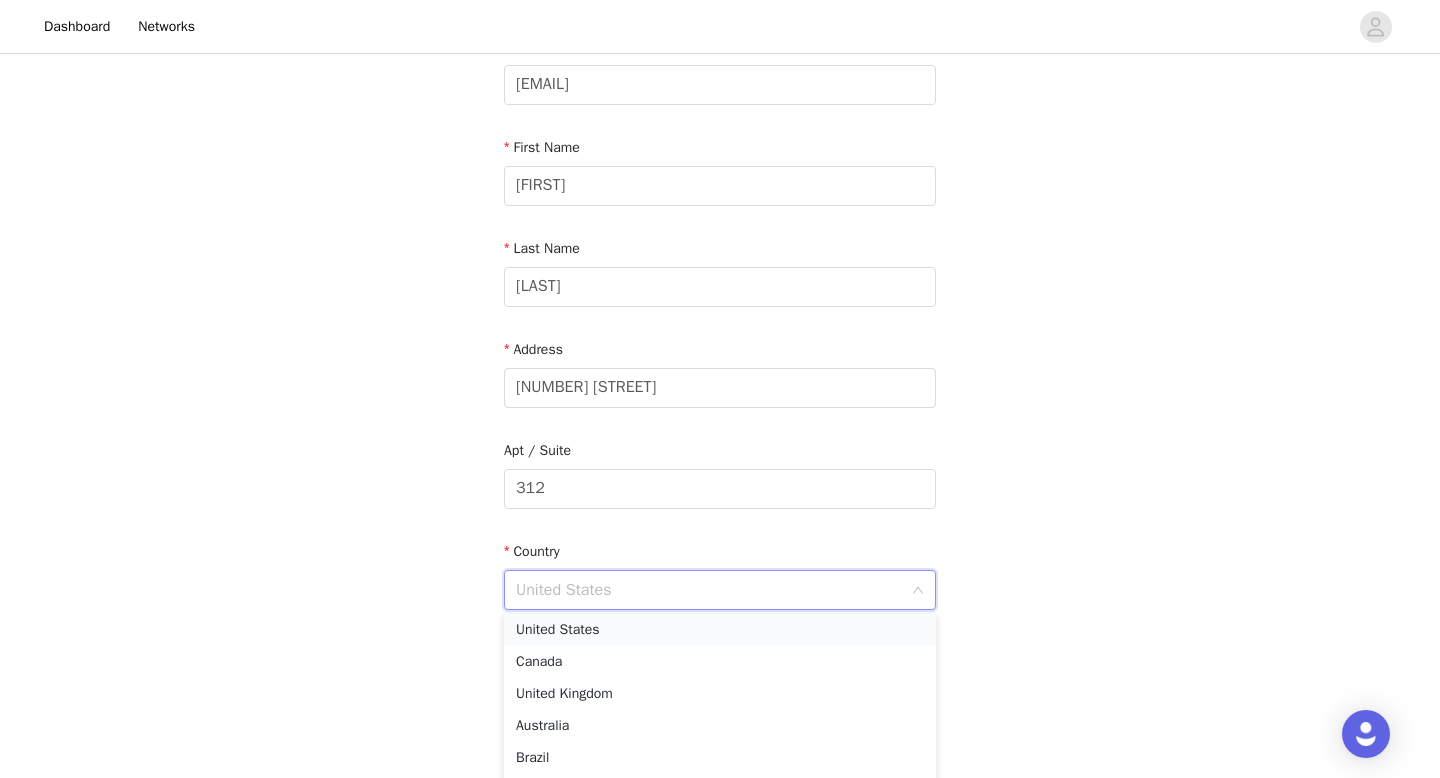 click on "United States" at bounding box center [720, 630] 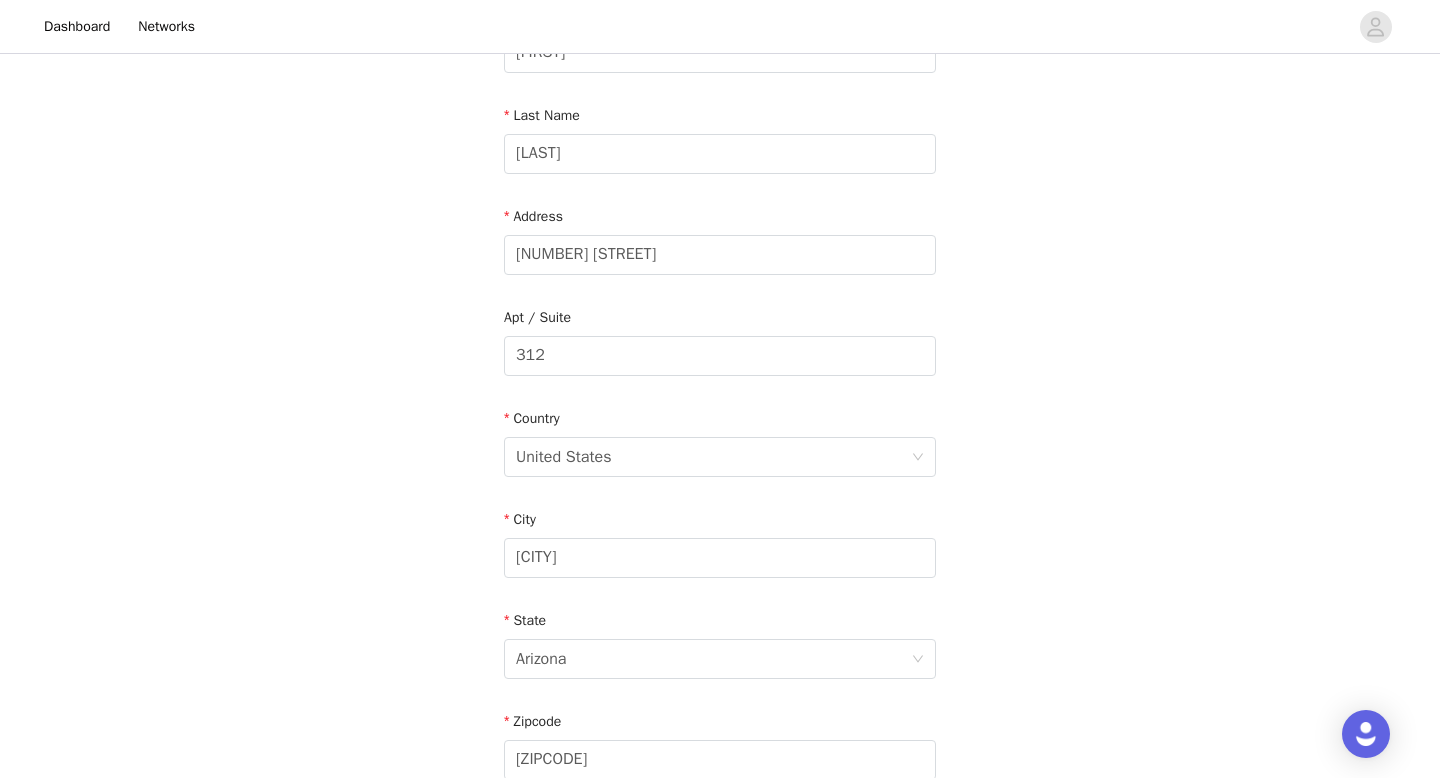 scroll, scrollTop: 331, scrollLeft: 0, axis: vertical 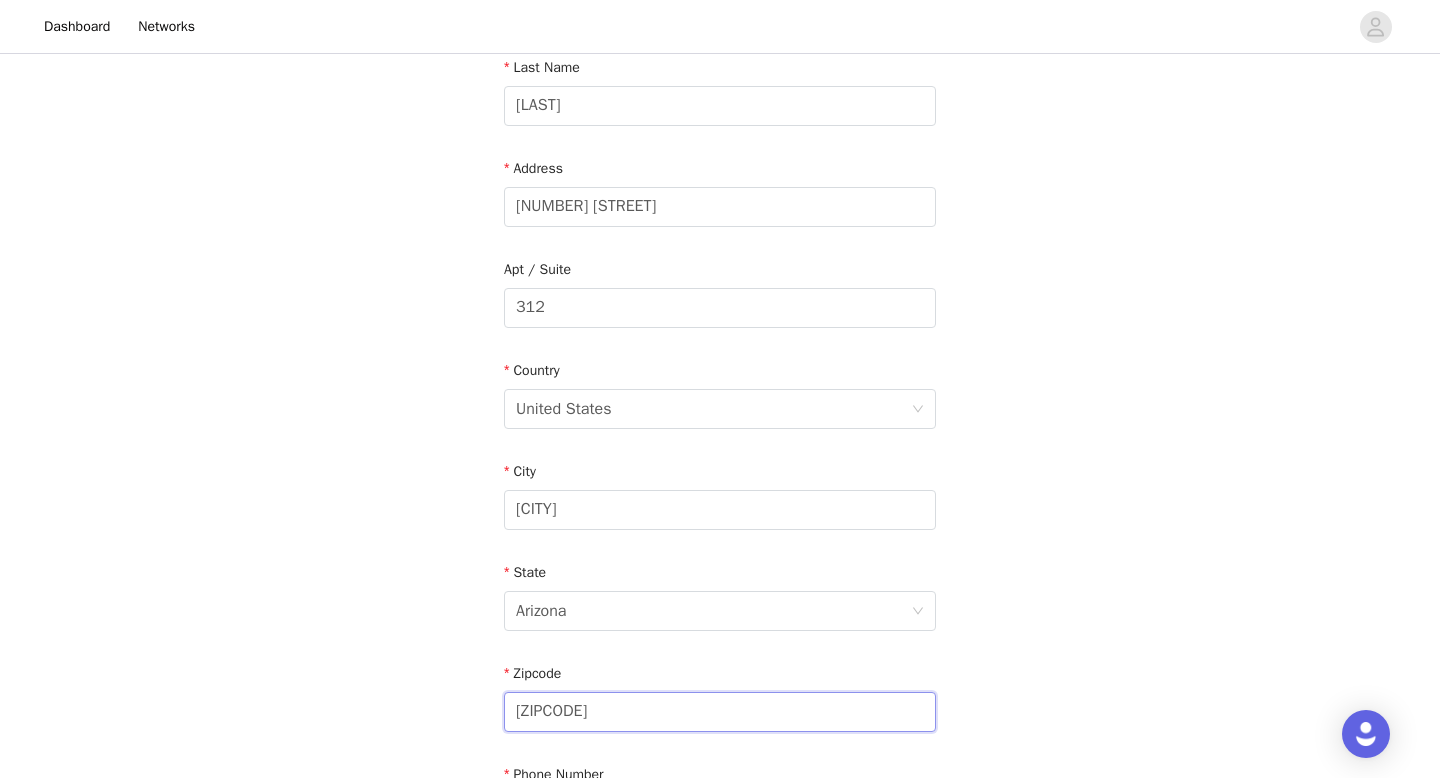 click on "[ZIPCODE]" at bounding box center (720, 712) 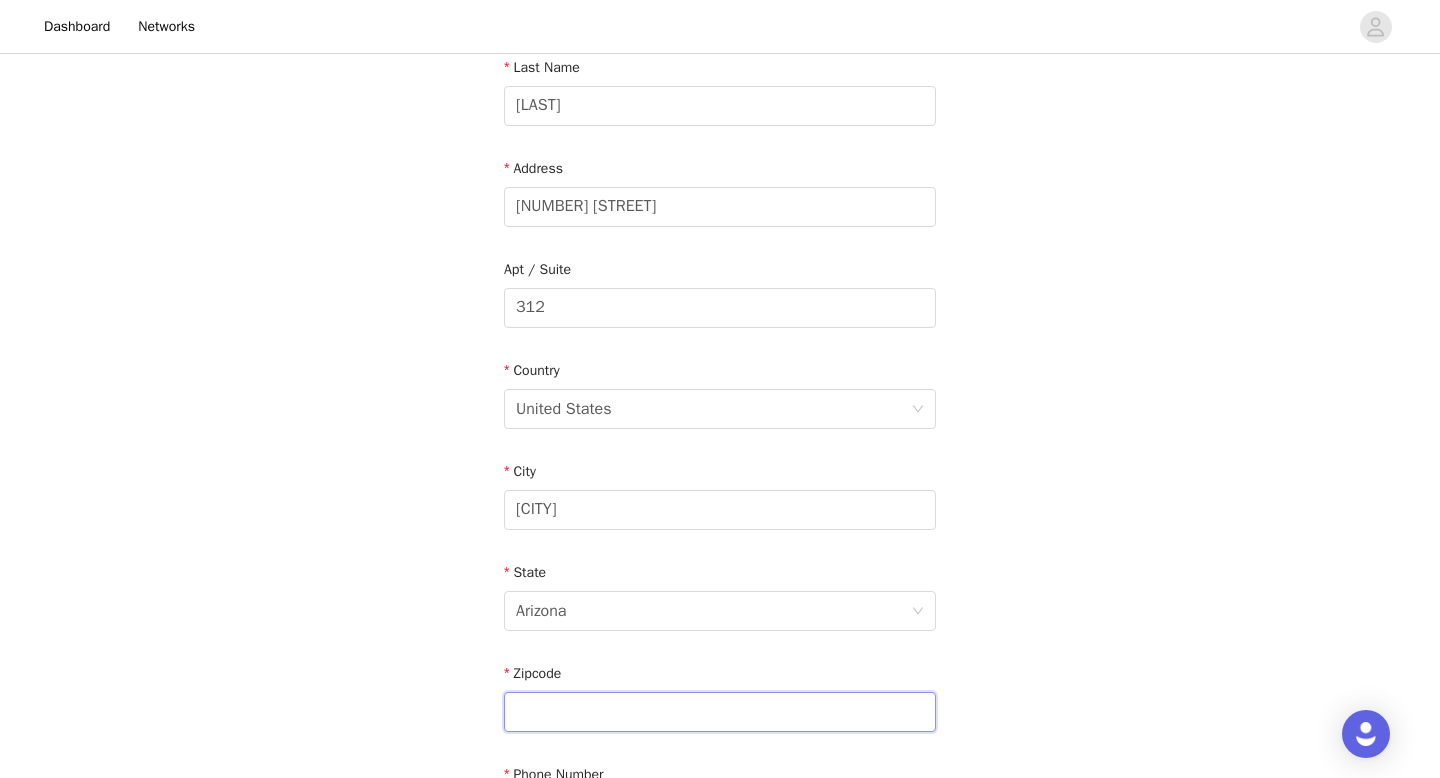 paste on "85281" 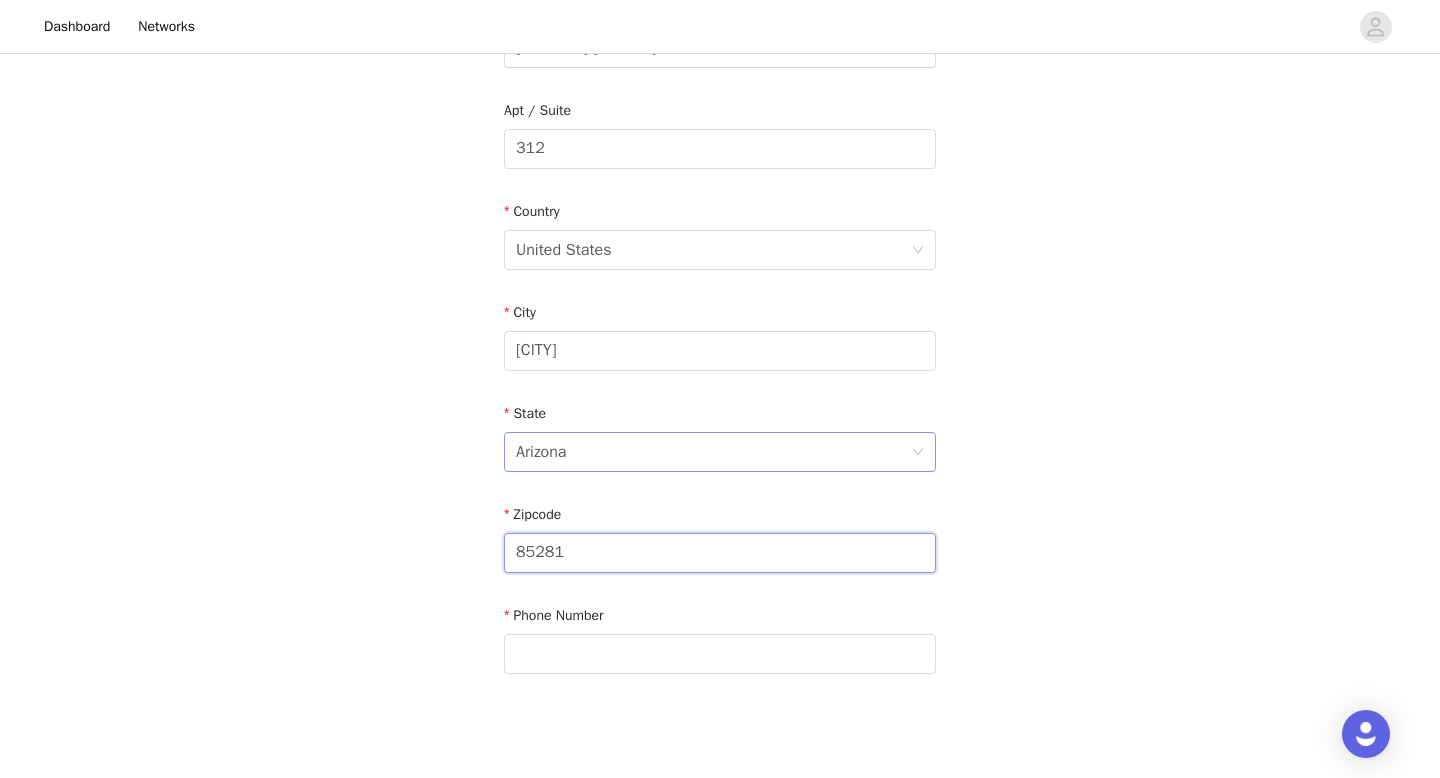 scroll, scrollTop: 585, scrollLeft: 0, axis: vertical 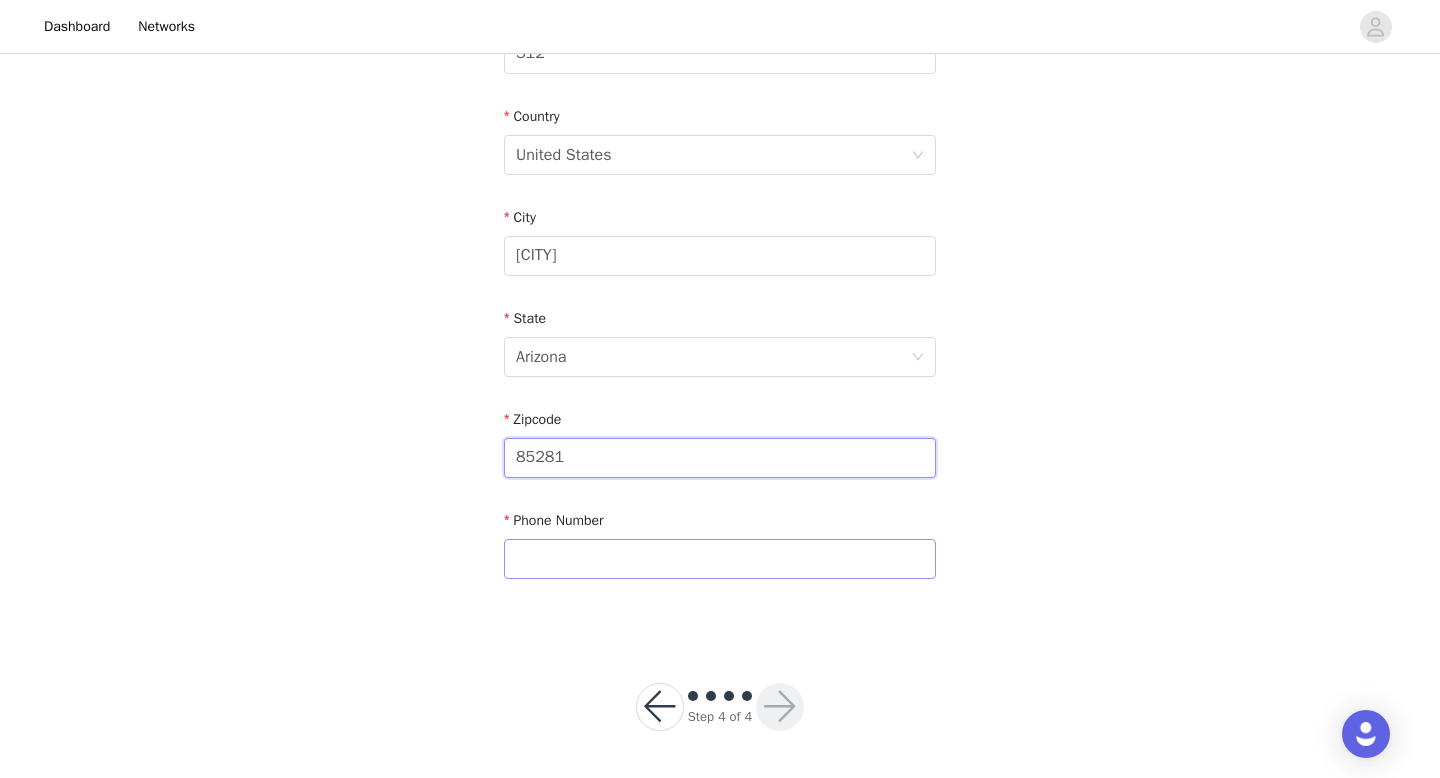 type on "85281" 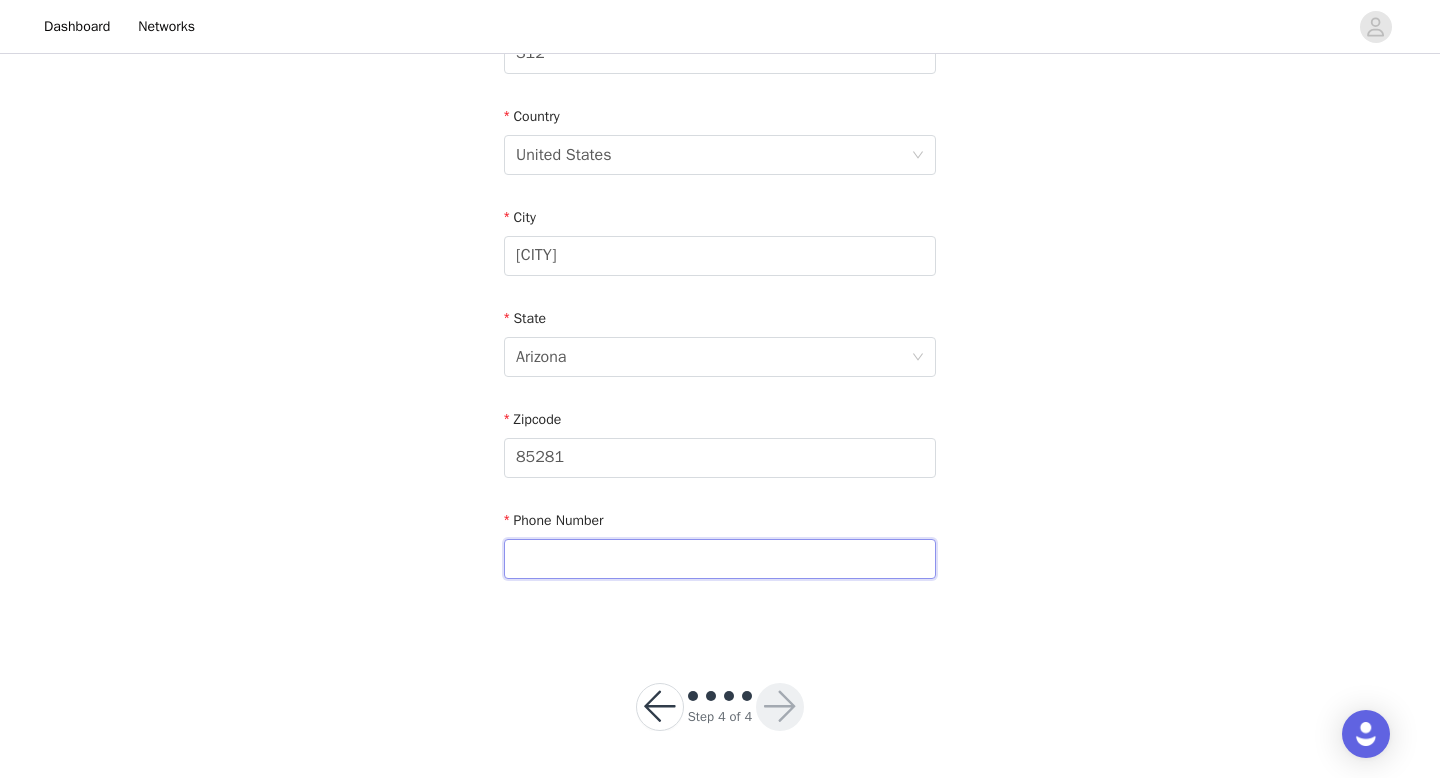 click at bounding box center (720, 559) 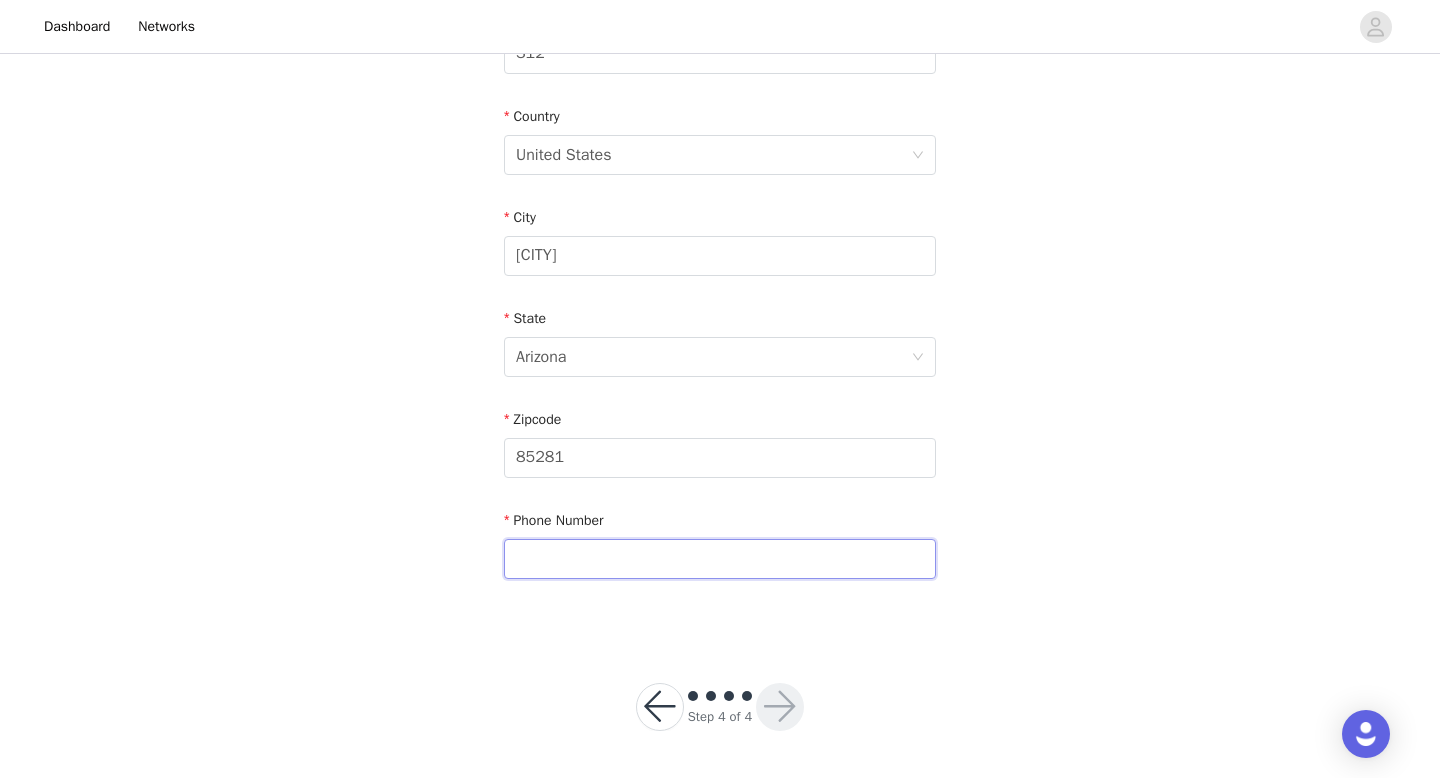 type on "[PHONE]" 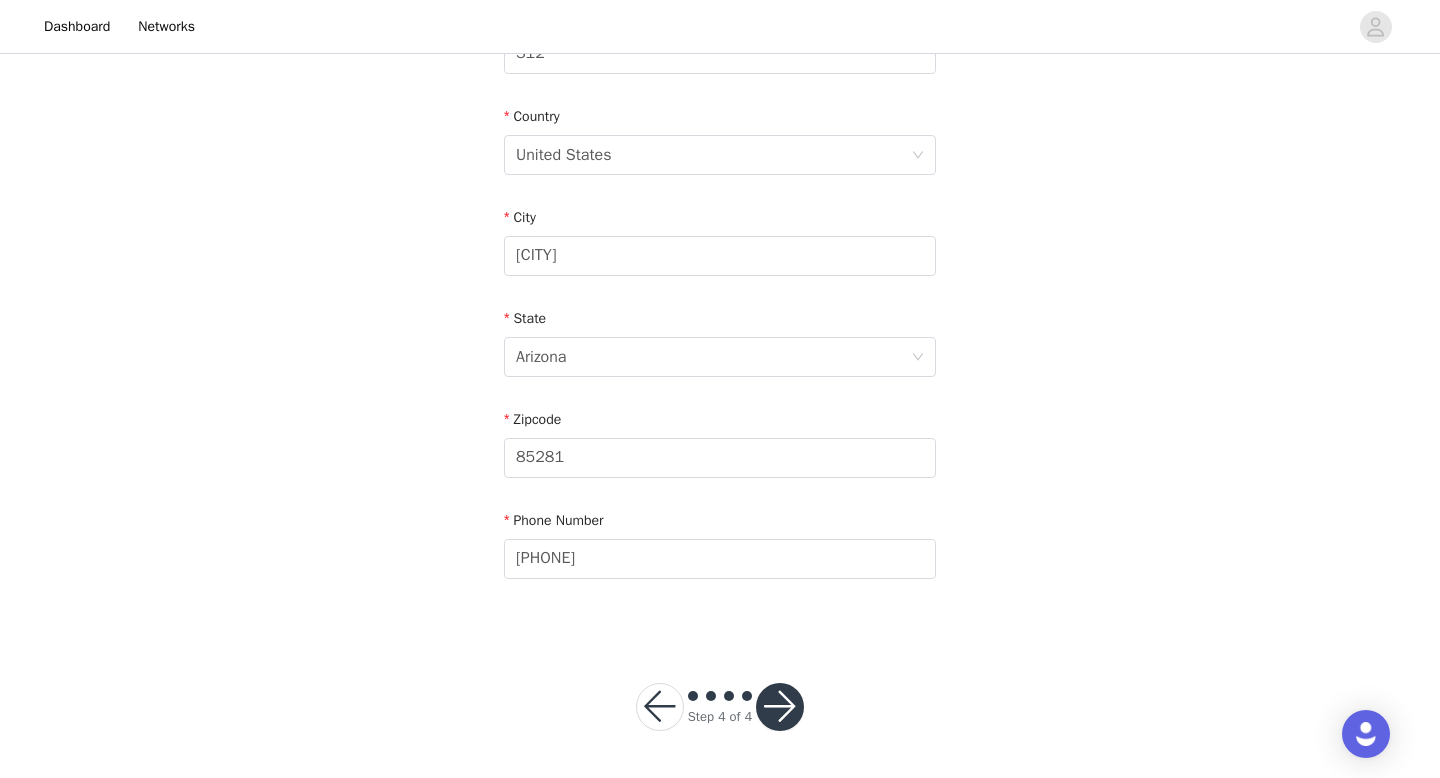 click at bounding box center [780, 707] 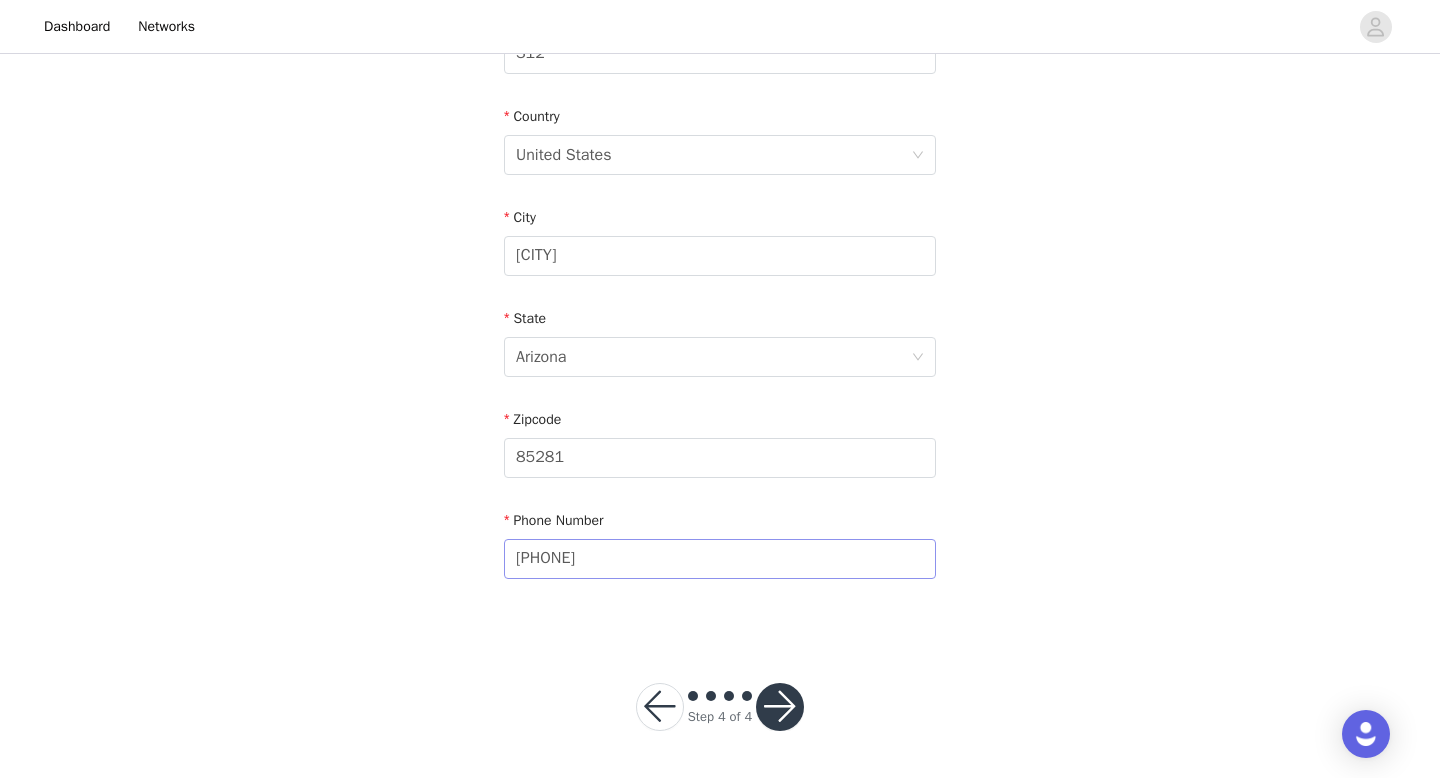 scroll, scrollTop: 551, scrollLeft: 0, axis: vertical 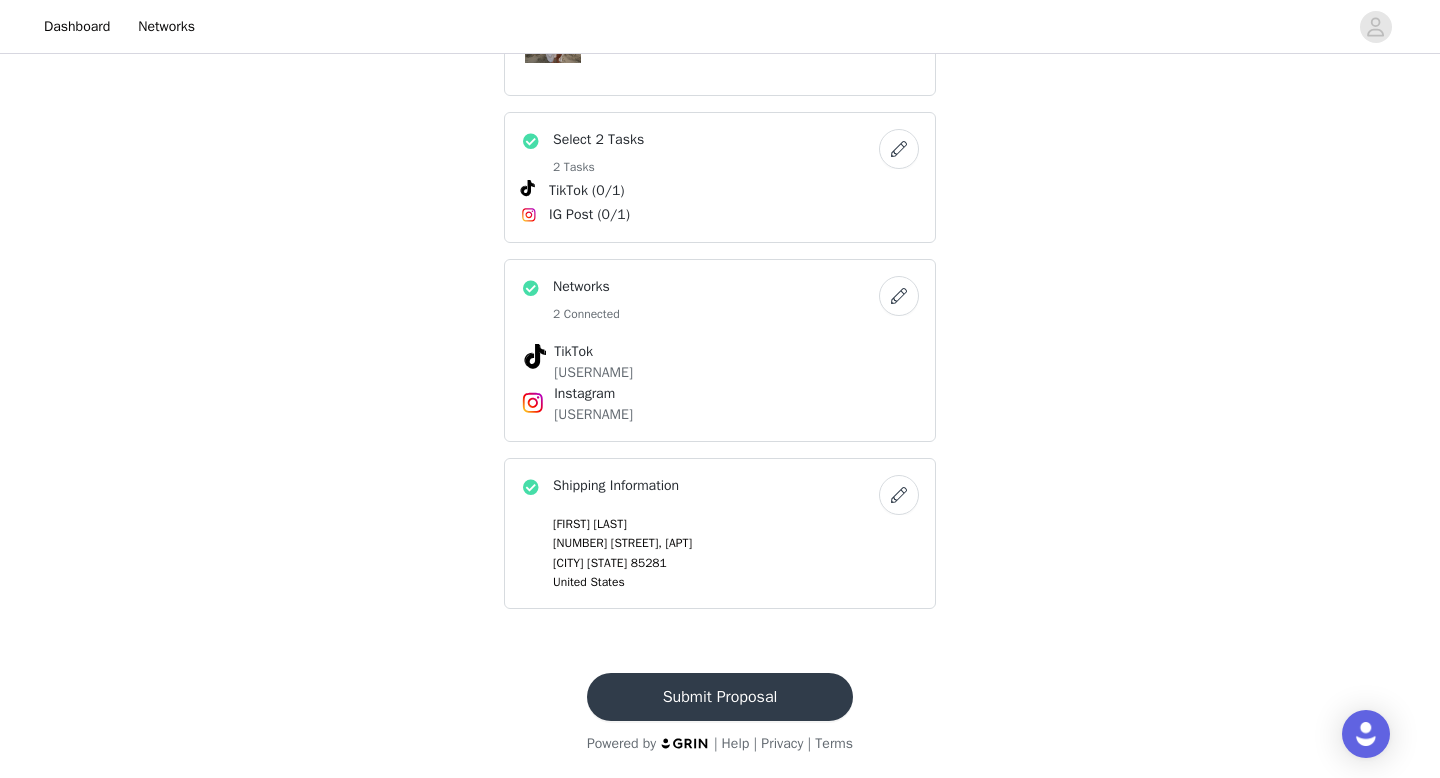 click on "Submit Proposal" at bounding box center (720, 697) 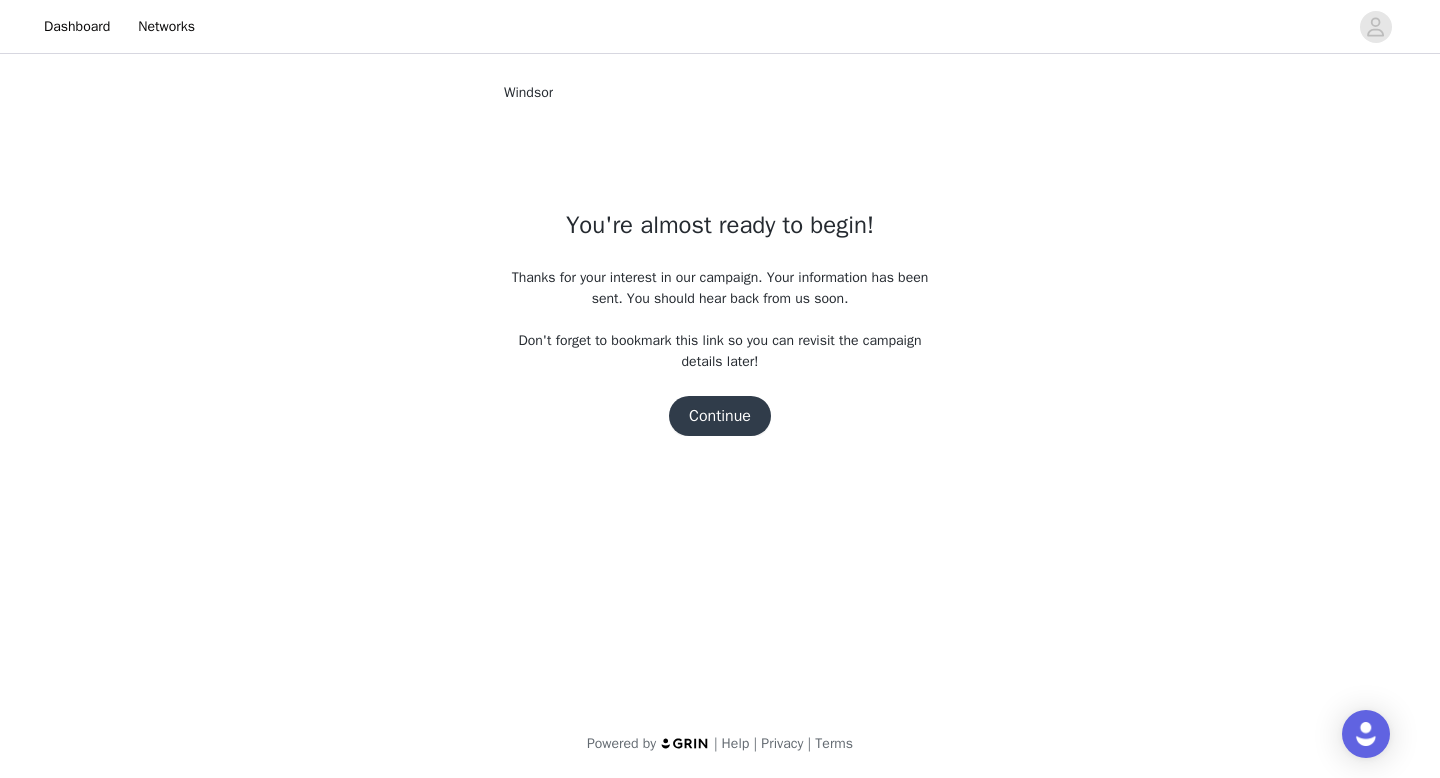 scroll, scrollTop: 0, scrollLeft: 0, axis: both 